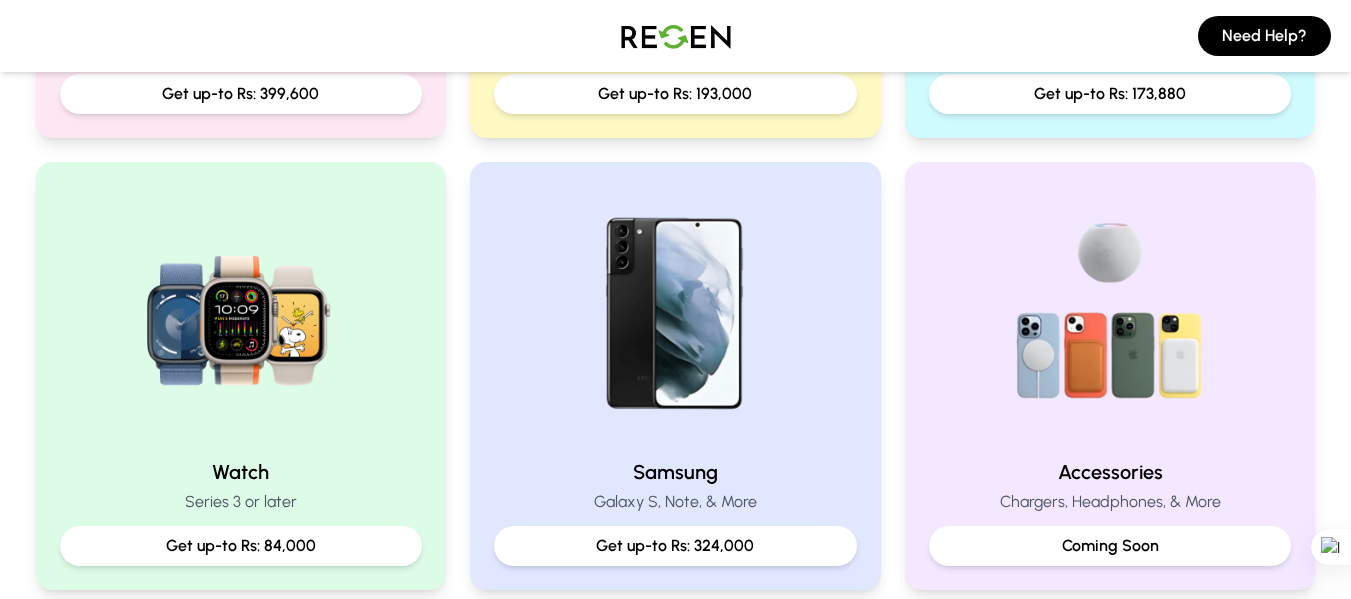 scroll, scrollTop: 780, scrollLeft: 0, axis: vertical 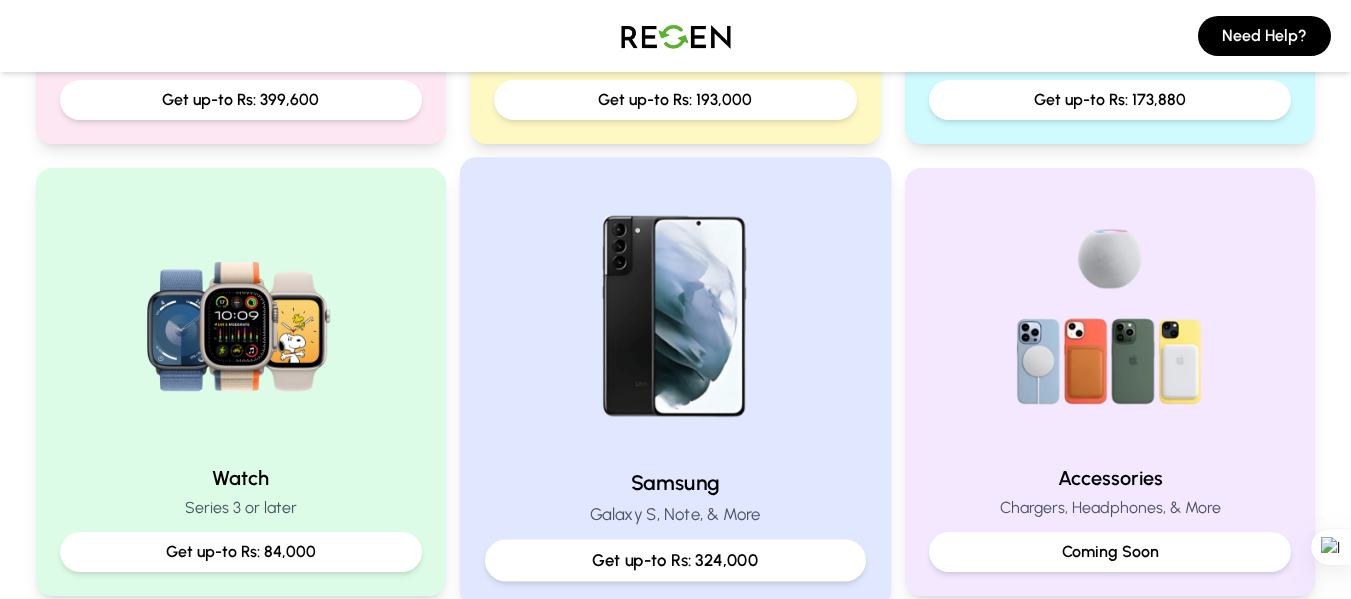 click on "Samsung Galaxy S, Note, & More Get up-to Rs: 324,000" at bounding box center (675, 524) 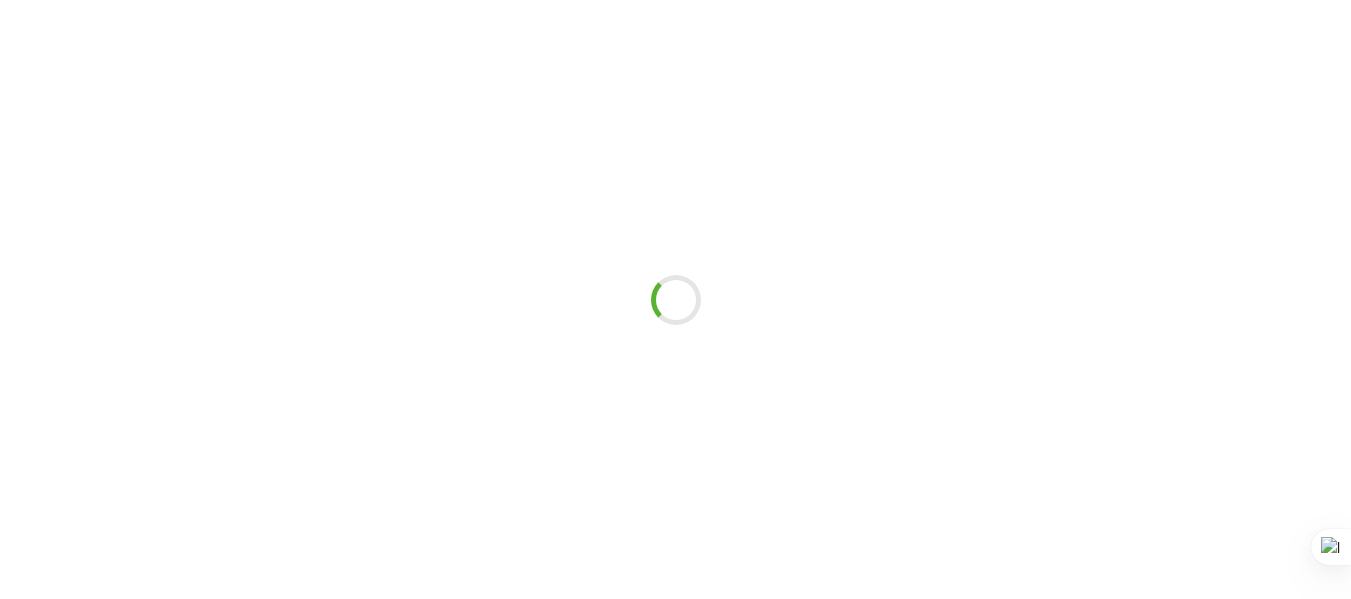 scroll, scrollTop: 0, scrollLeft: 0, axis: both 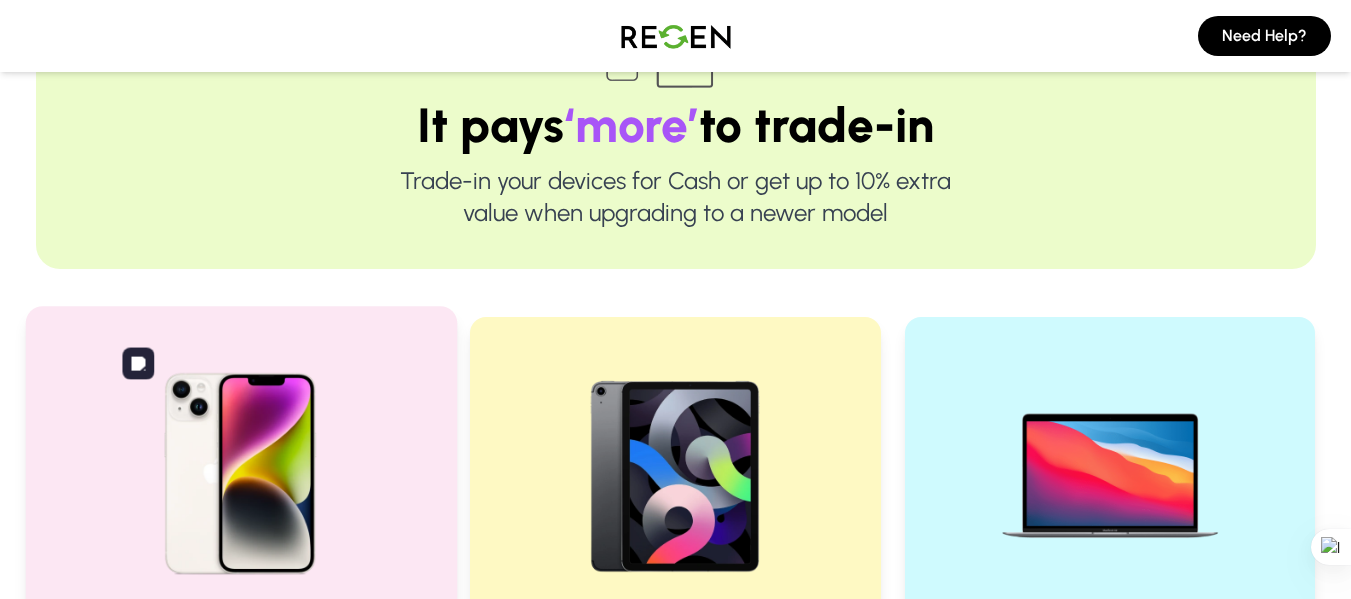 click at bounding box center (240, 466) 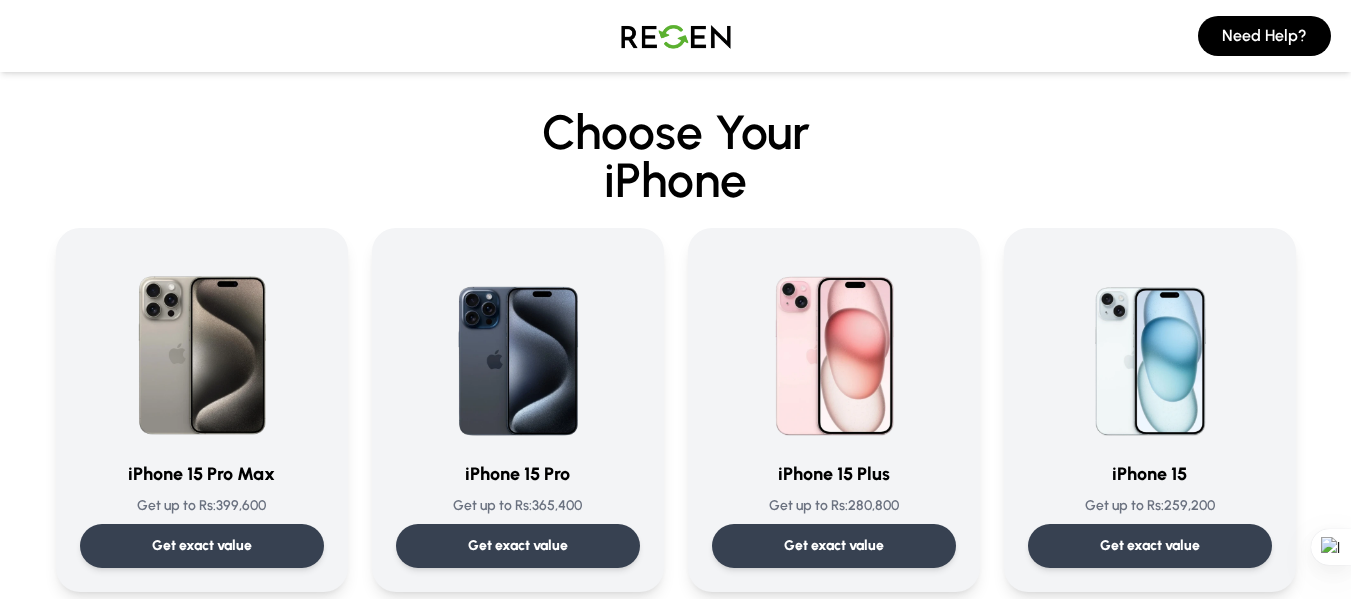 scroll, scrollTop: 37, scrollLeft: 0, axis: vertical 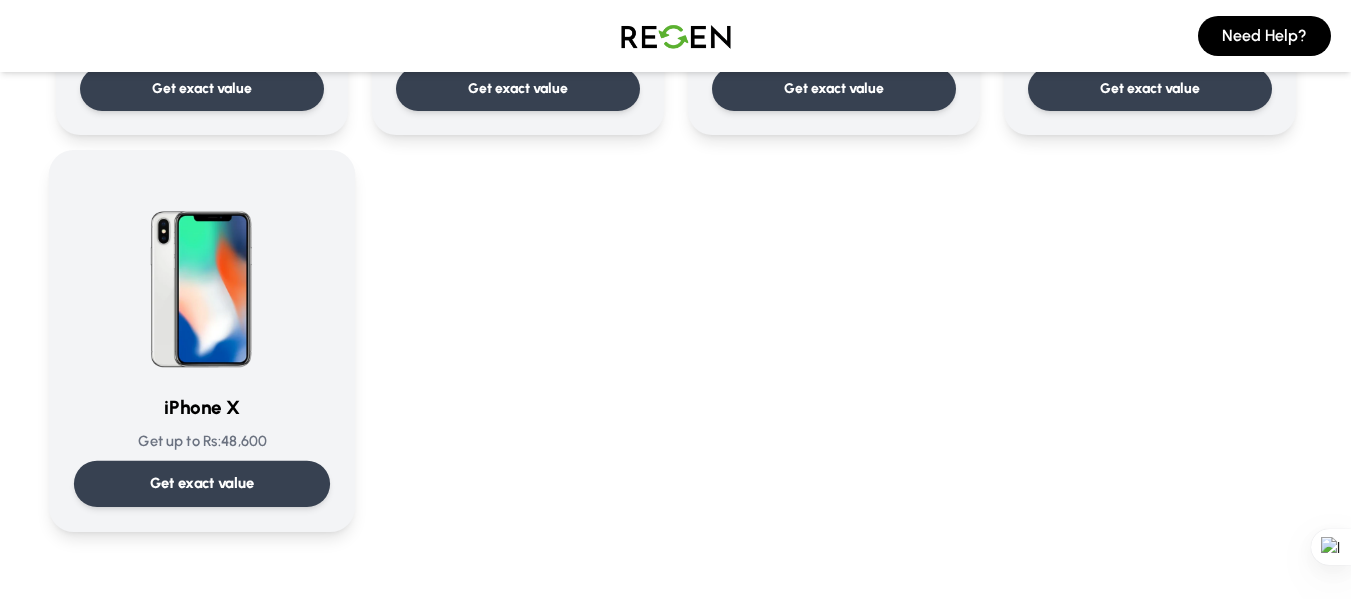 click on "Get exact value" at bounding box center [201, 484] 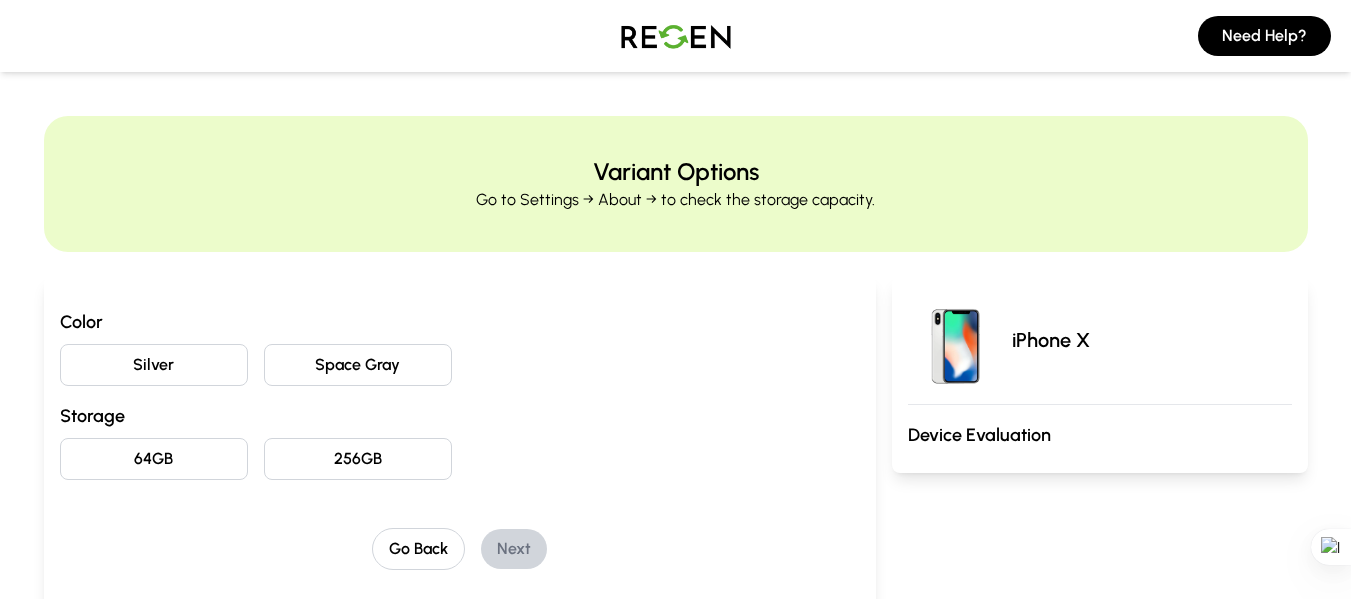 click on "Space Gray" at bounding box center [358, 365] 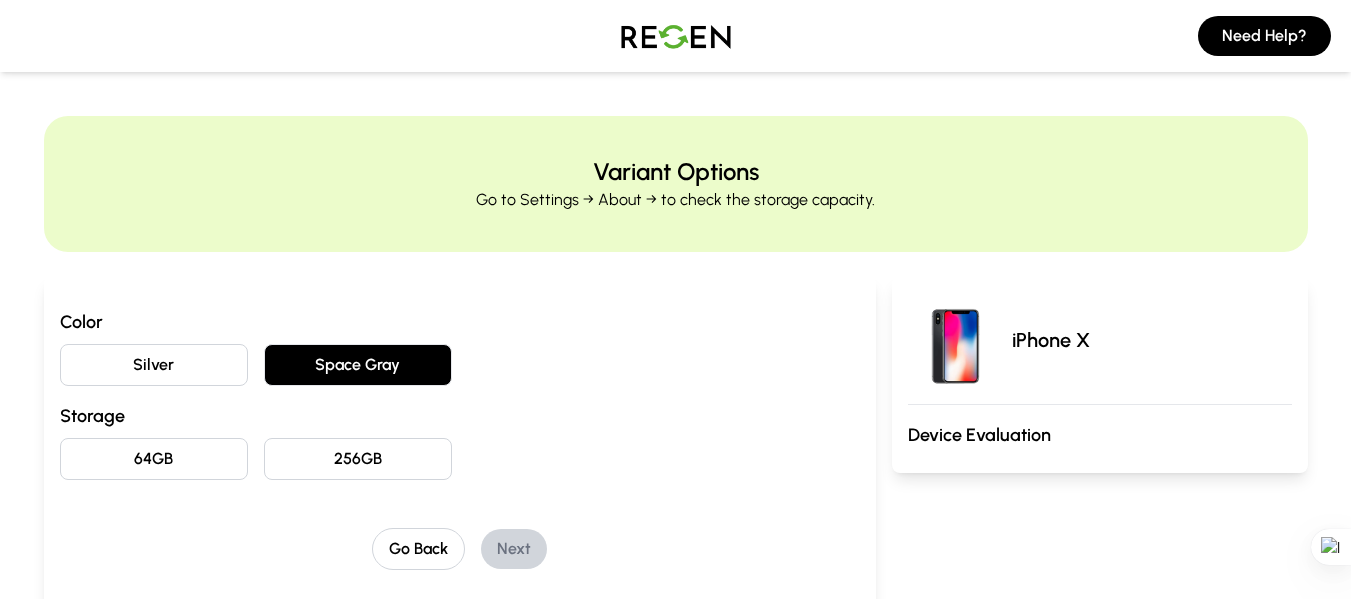 click on "256GB" at bounding box center (358, 459) 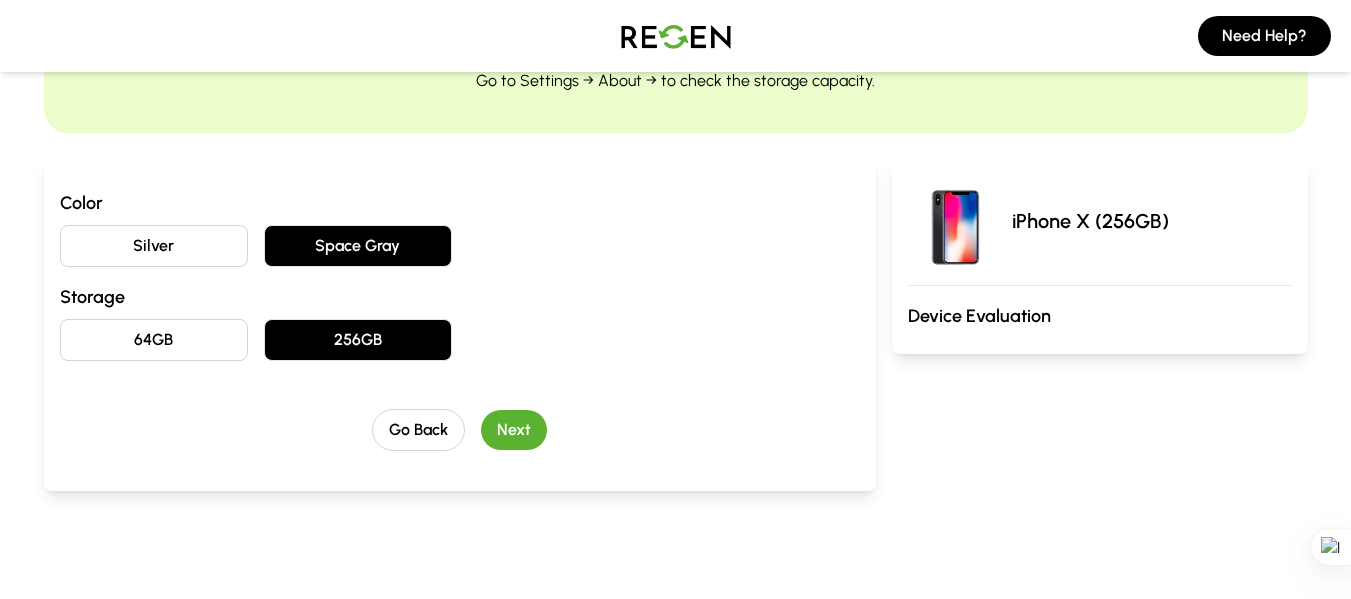 scroll, scrollTop: 153, scrollLeft: 0, axis: vertical 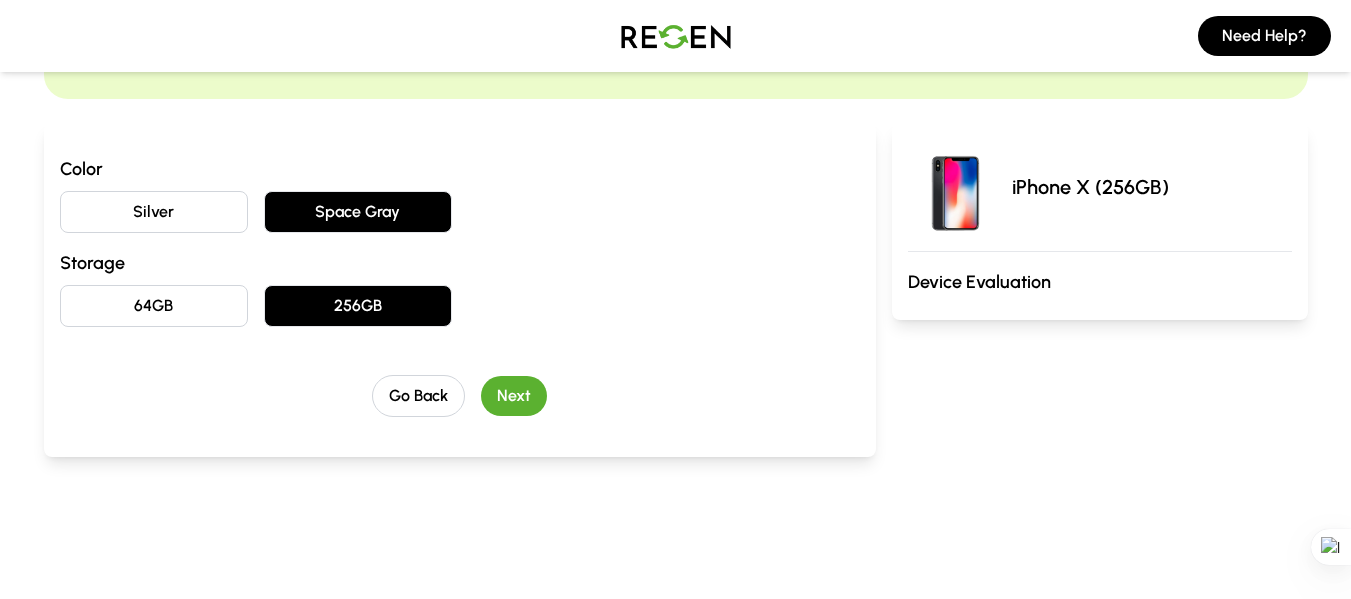 click on "Next" at bounding box center [514, 396] 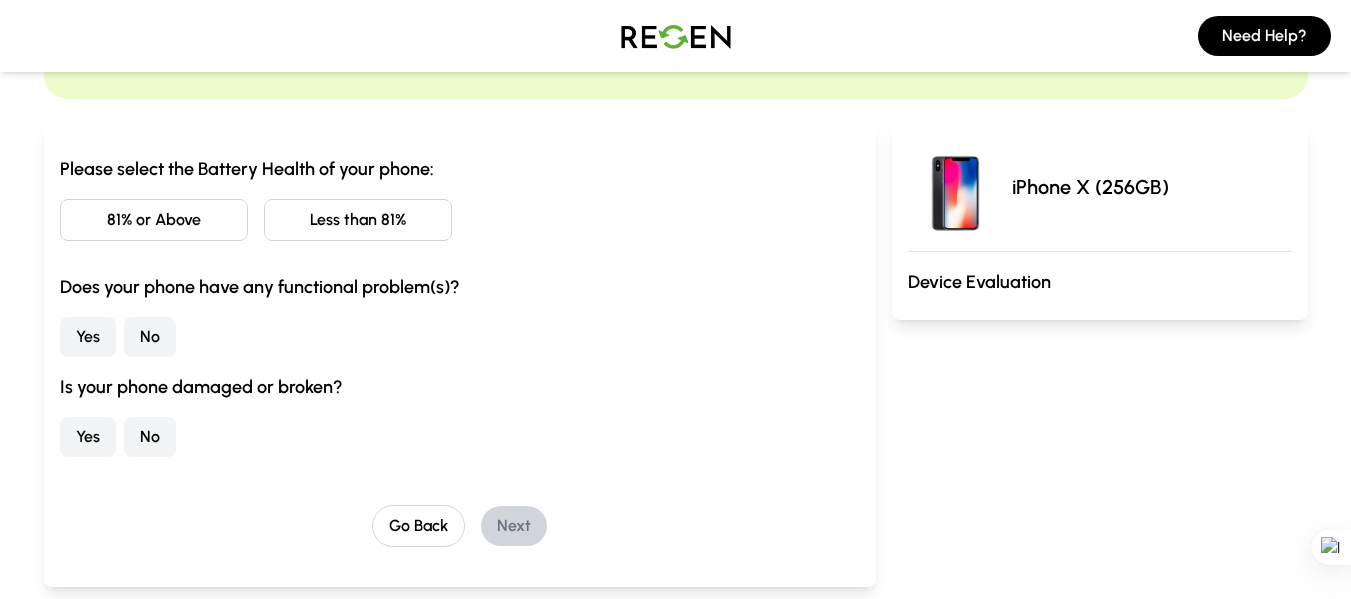 click on "81% or Above" at bounding box center [154, 220] 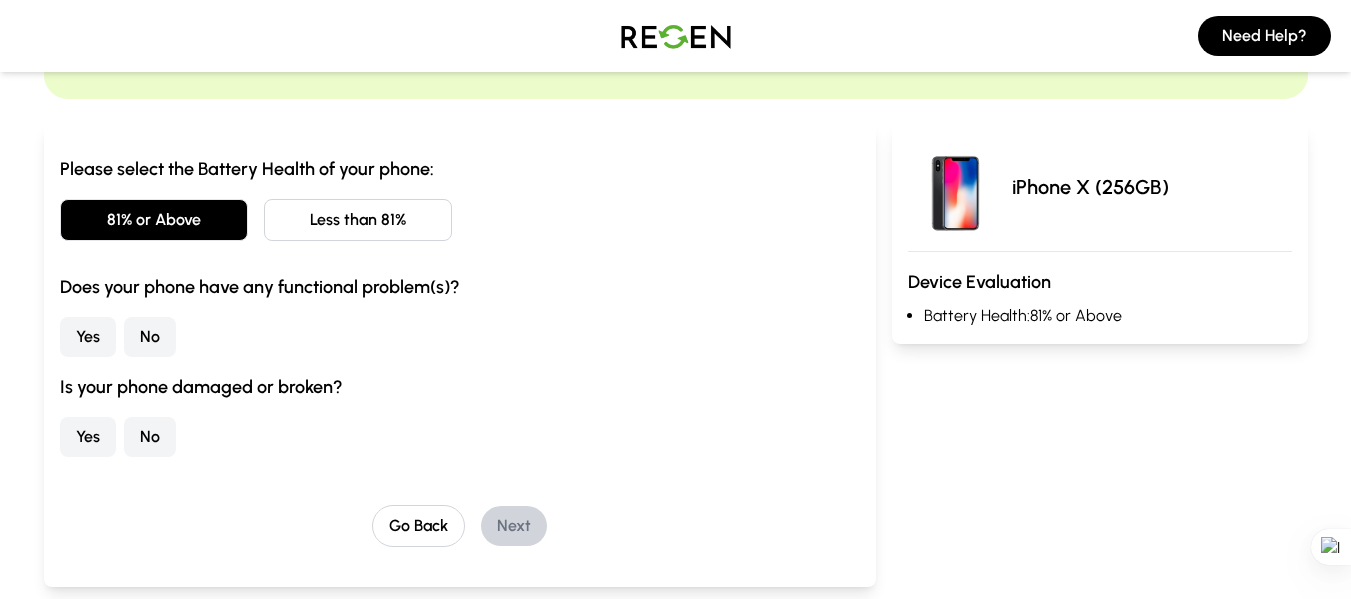 click on "No" at bounding box center [150, 337] 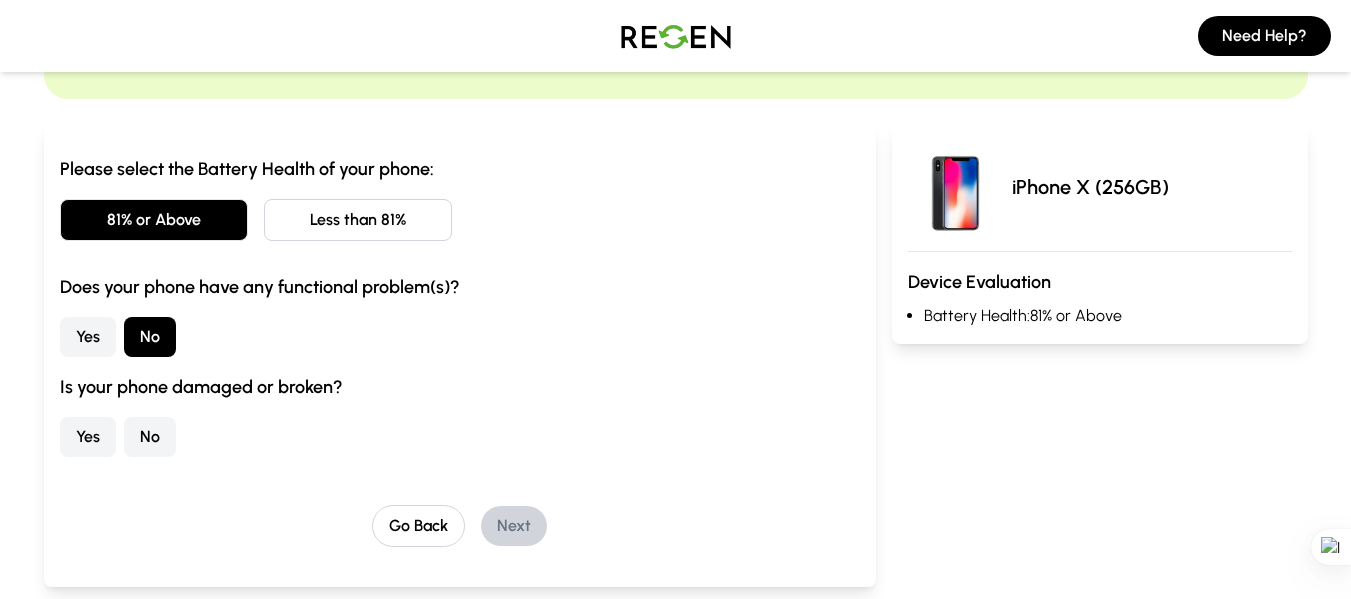 click on "No" at bounding box center (150, 437) 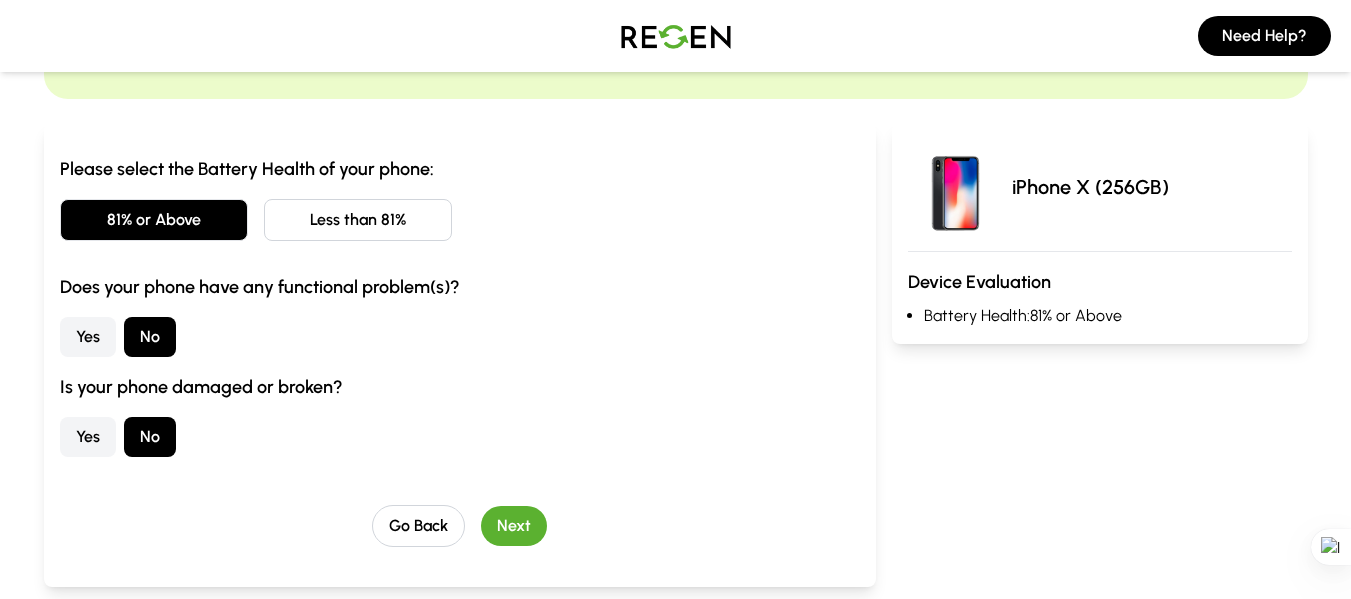 click on "Next" at bounding box center (514, 526) 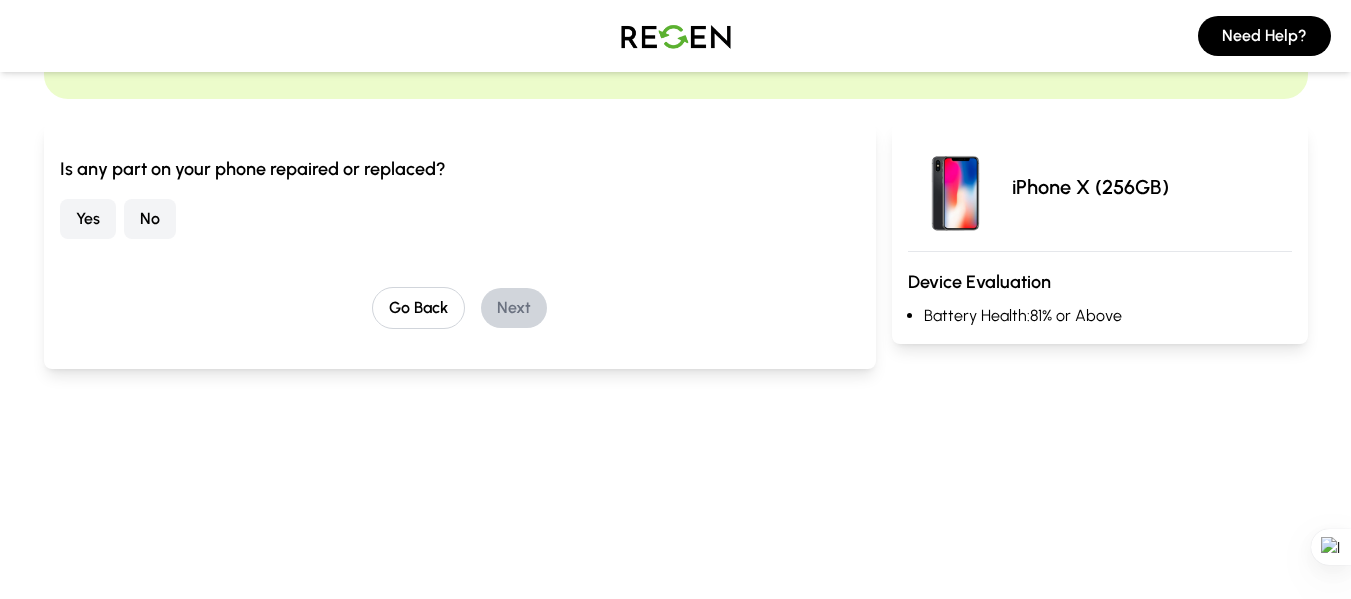click on "Yes" at bounding box center (88, 219) 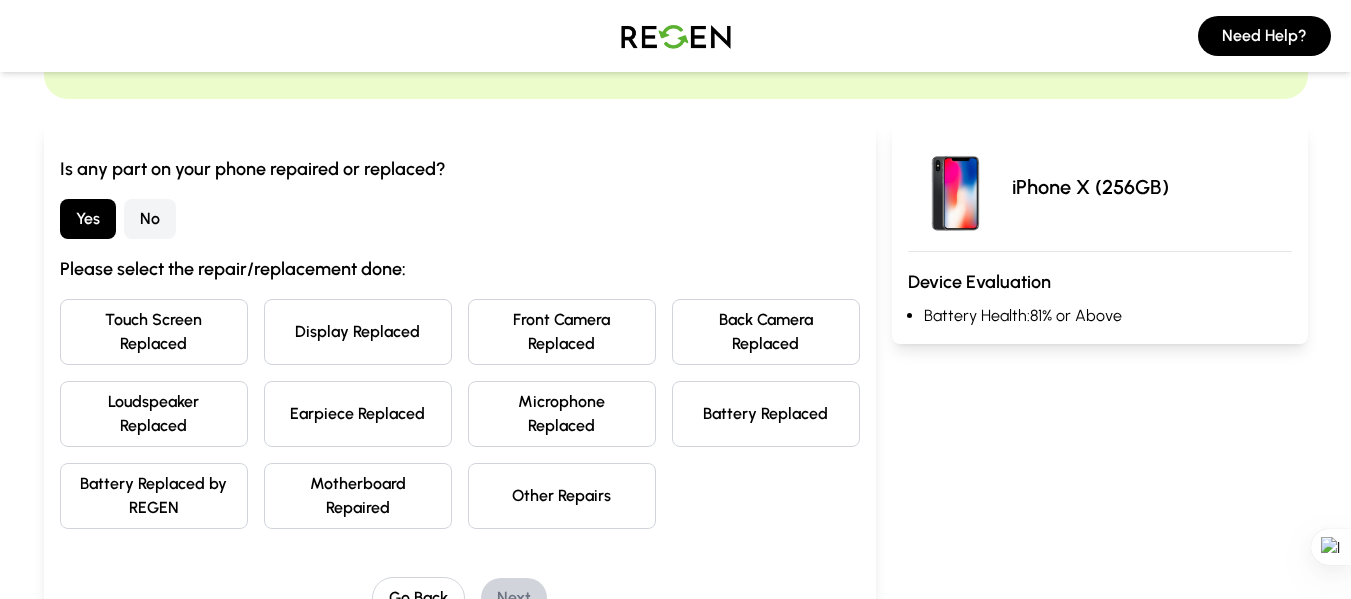 click on "Display Replaced" at bounding box center (358, 332) 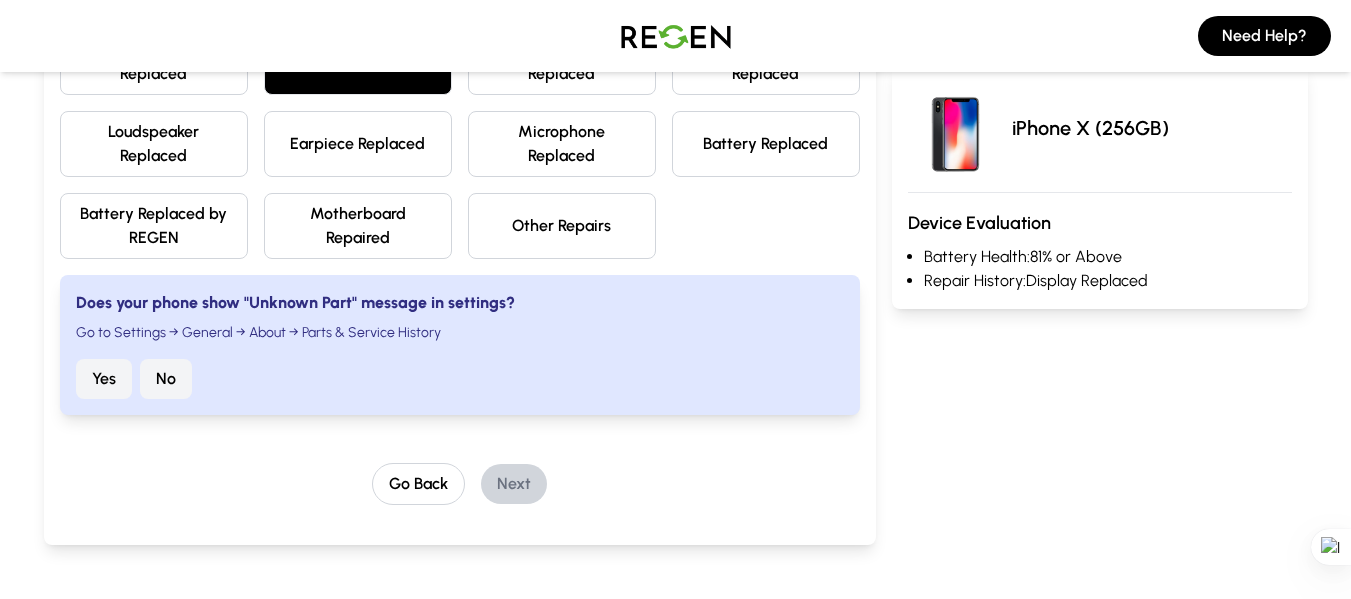 scroll, scrollTop: 443, scrollLeft: 0, axis: vertical 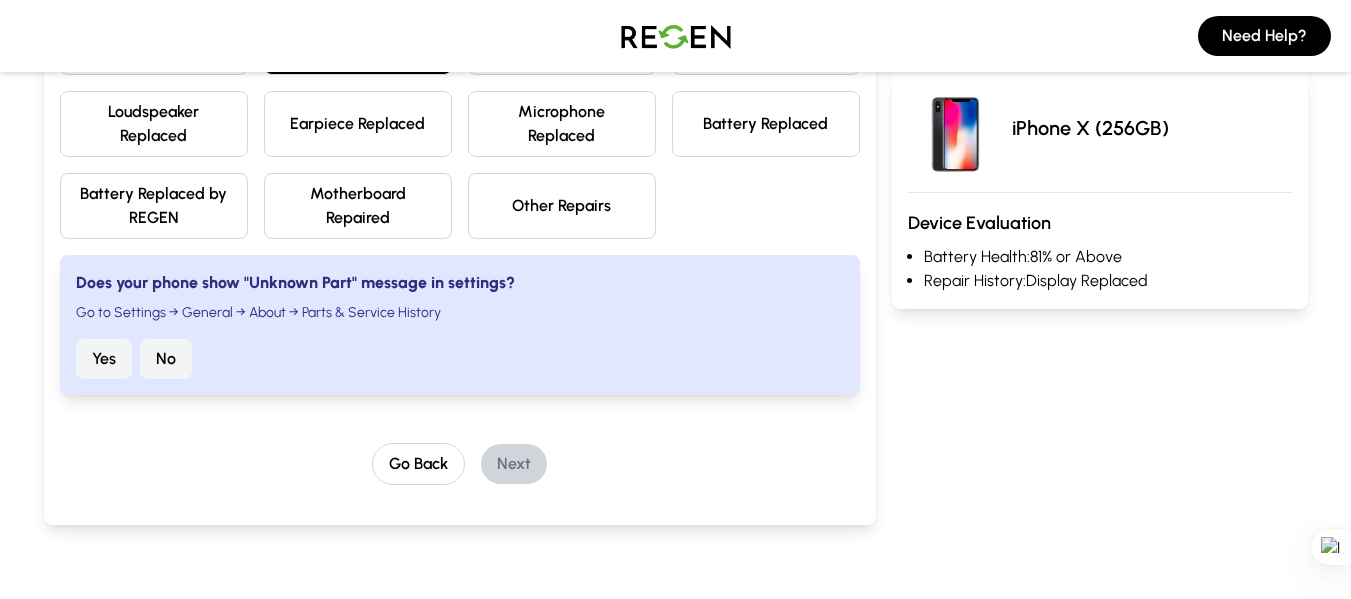 click on "No" at bounding box center [166, 359] 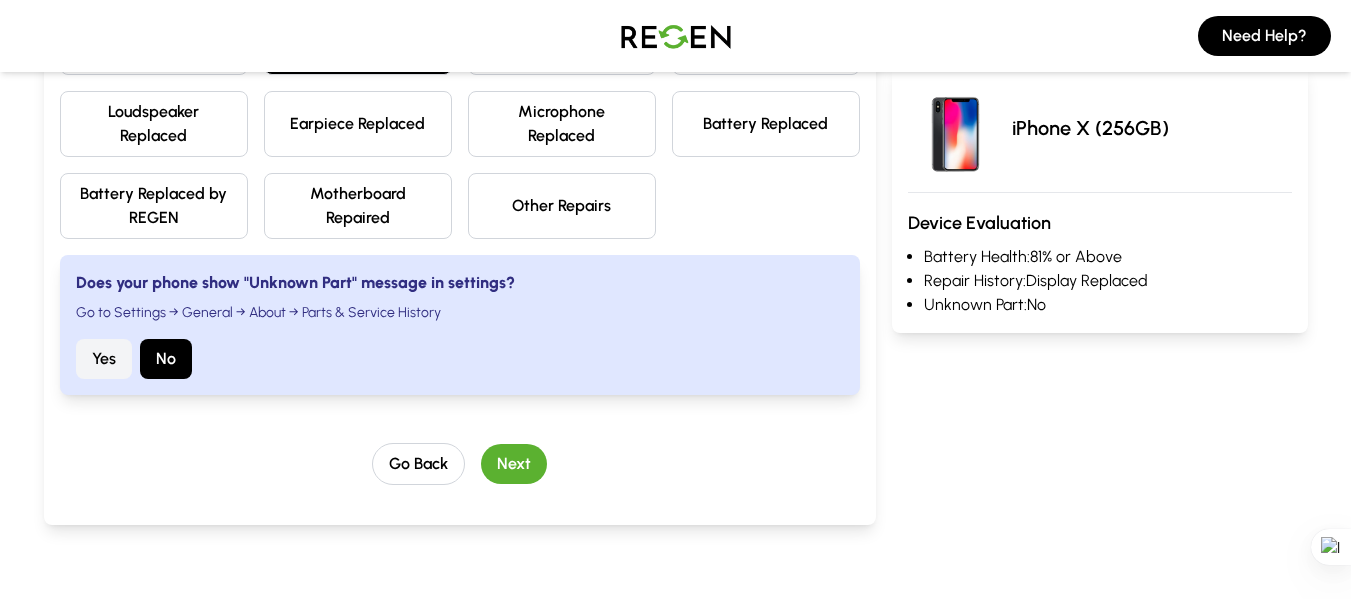 click on "Yes" at bounding box center (104, 359) 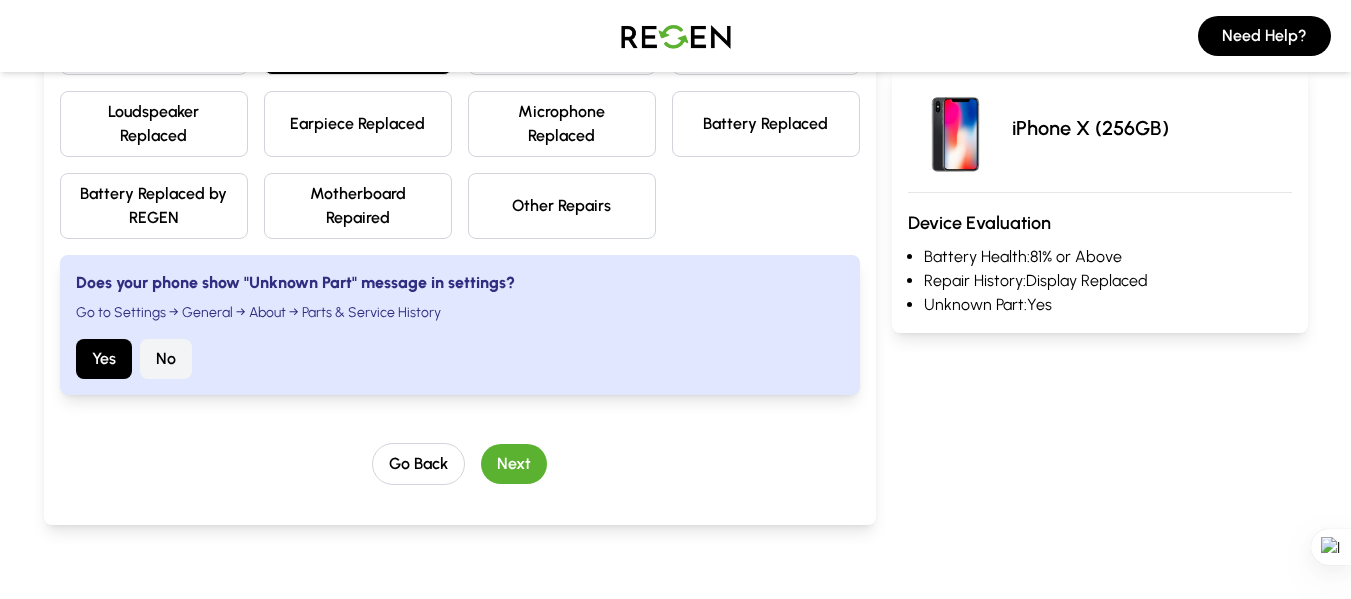click on "Next" at bounding box center (514, 464) 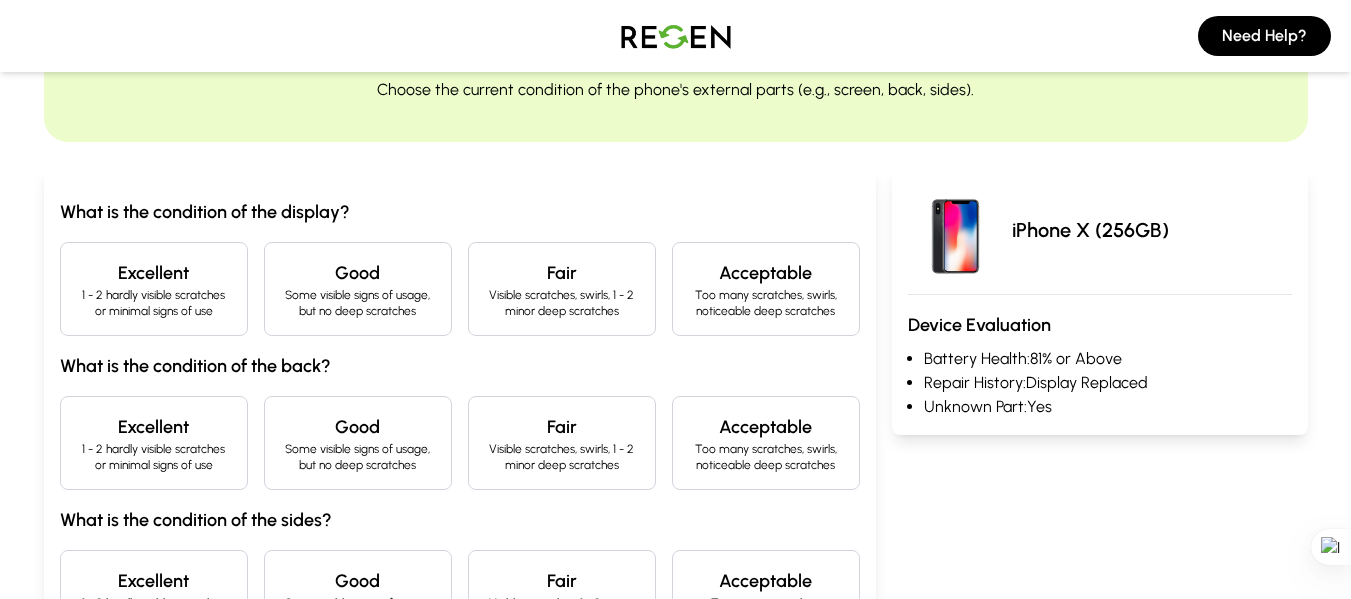 scroll, scrollTop: 106, scrollLeft: 0, axis: vertical 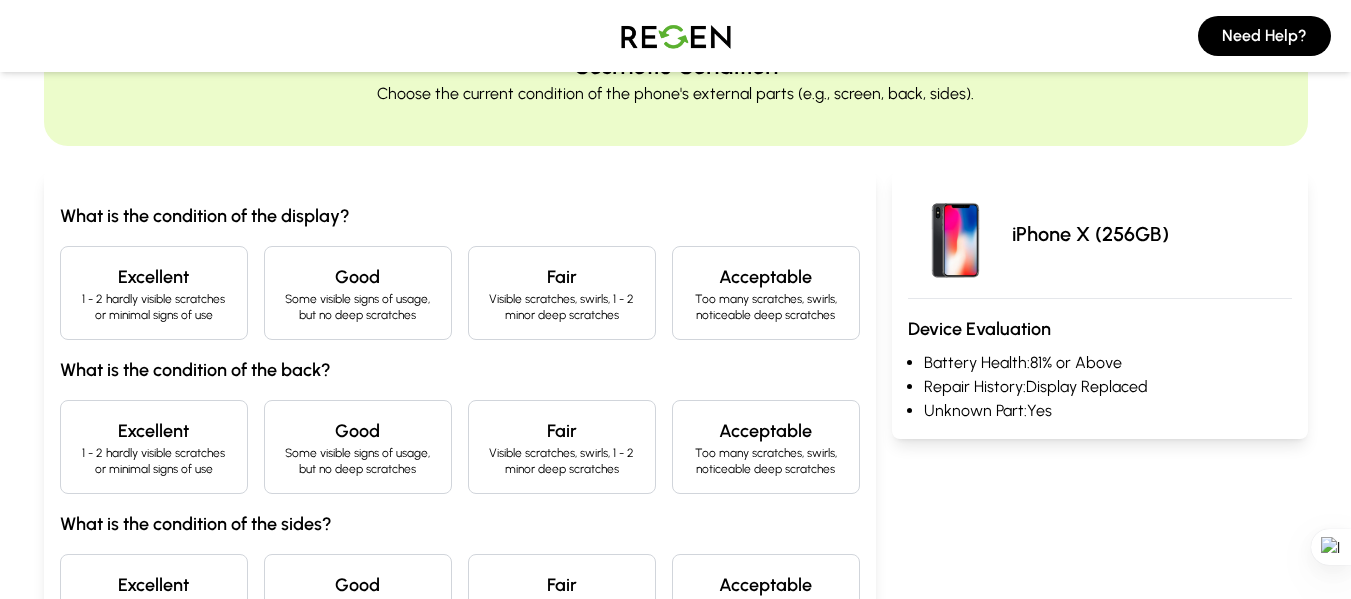 click on "Excellent" at bounding box center (154, 277) 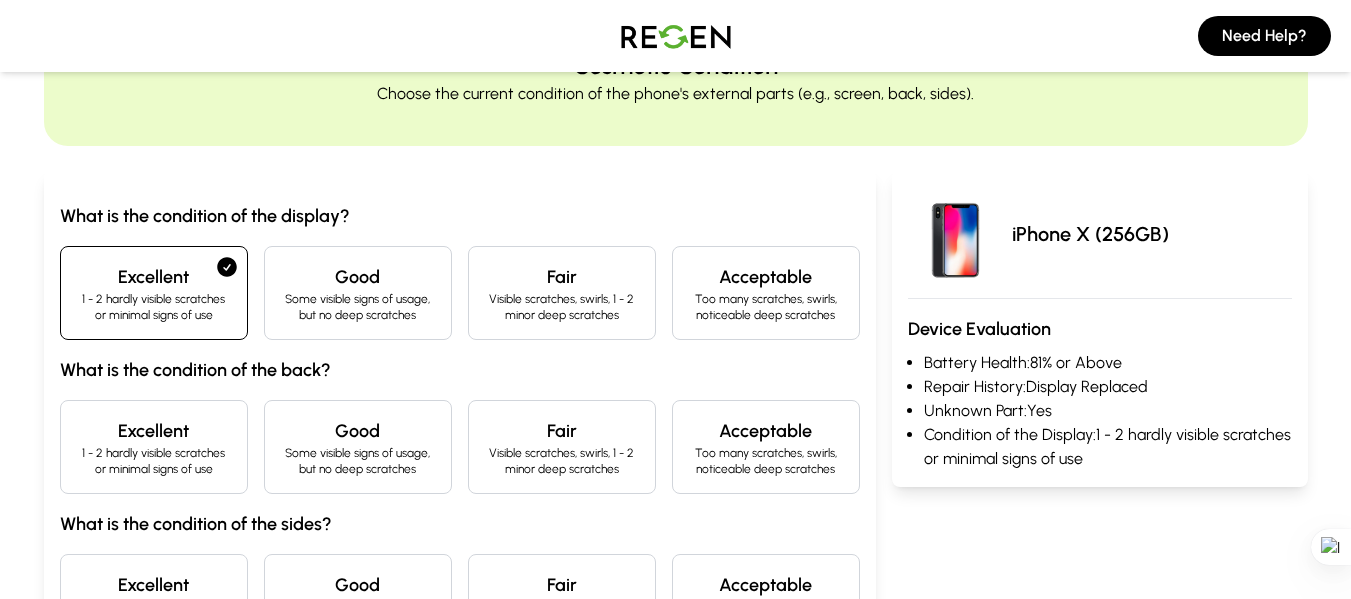 click on "Some visible signs of usage, but no deep scratches" at bounding box center (358, 461) 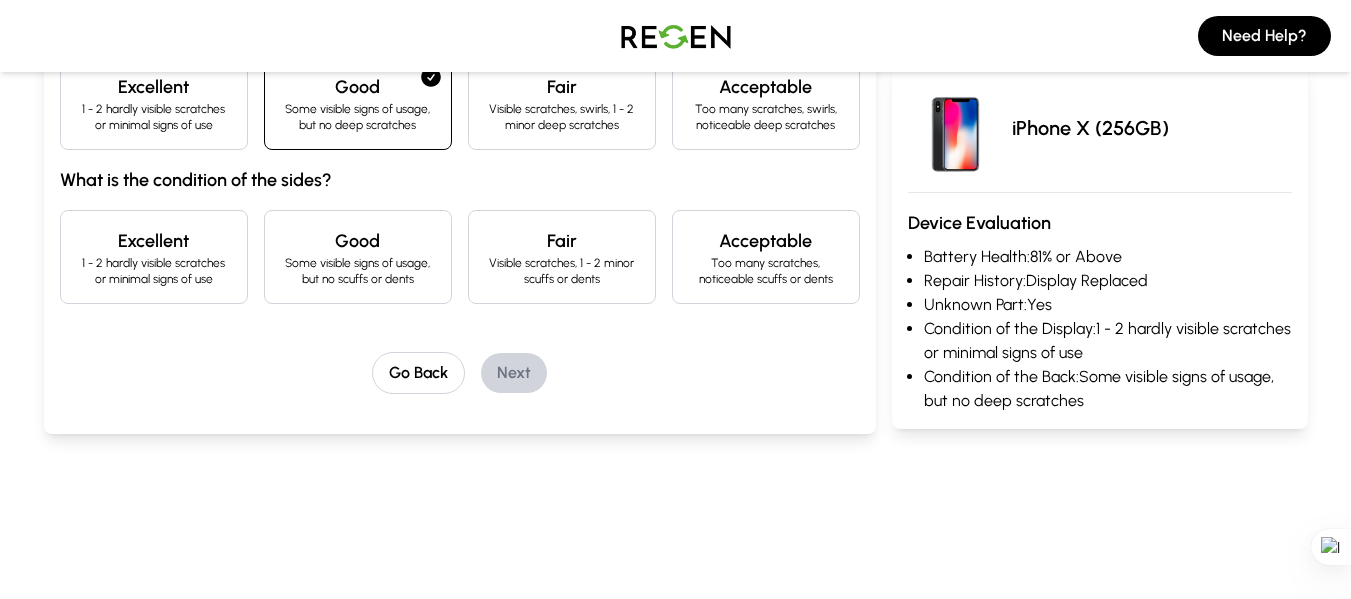 scroll, scrollTop: 446, scrollLeft: 0, axis: vertical 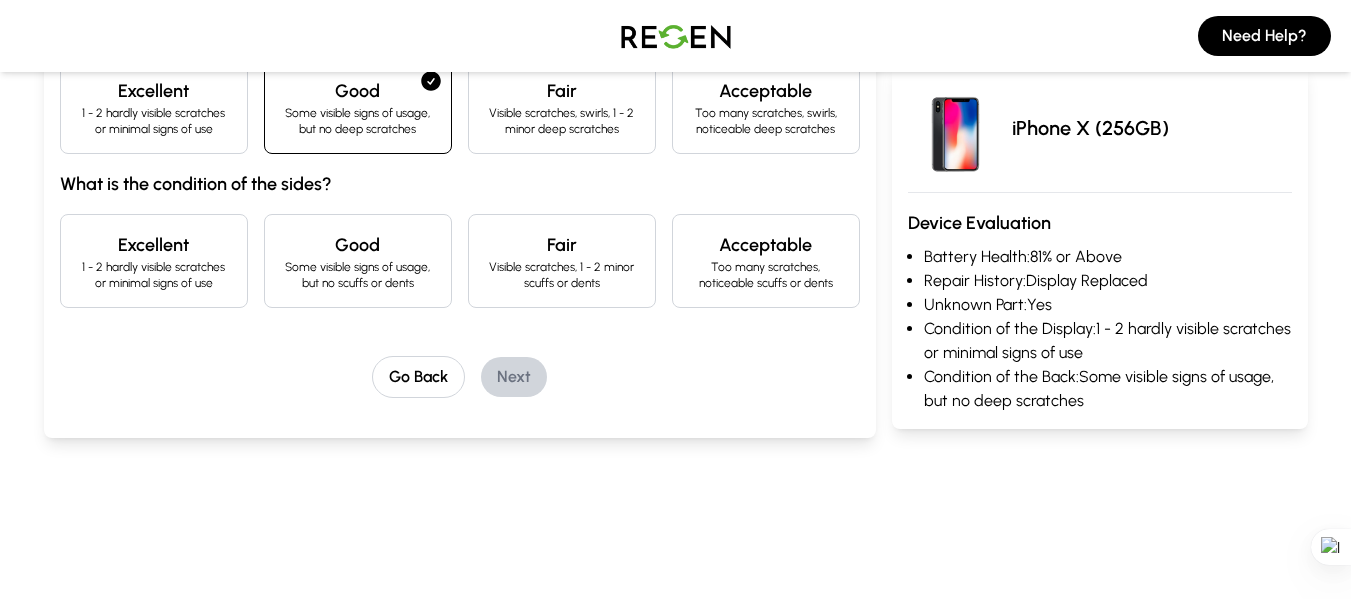 click on "Excellent" at bounding box center (154, 245) 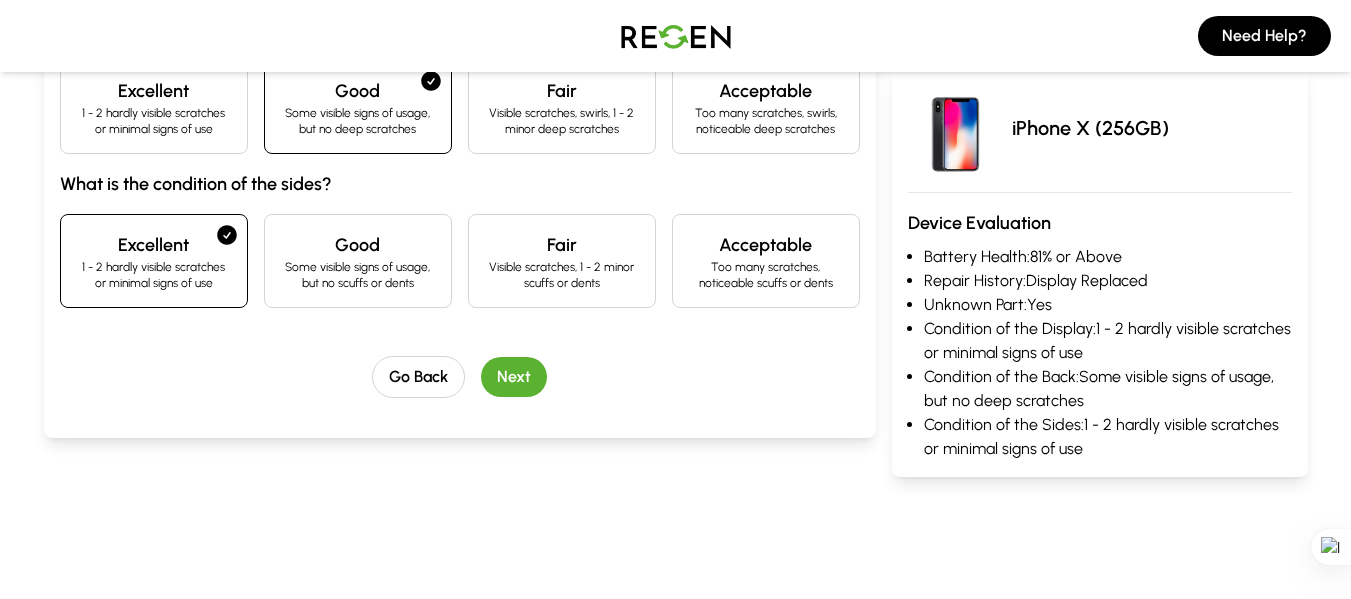 click on "Next" at bounding box center [514, 377] 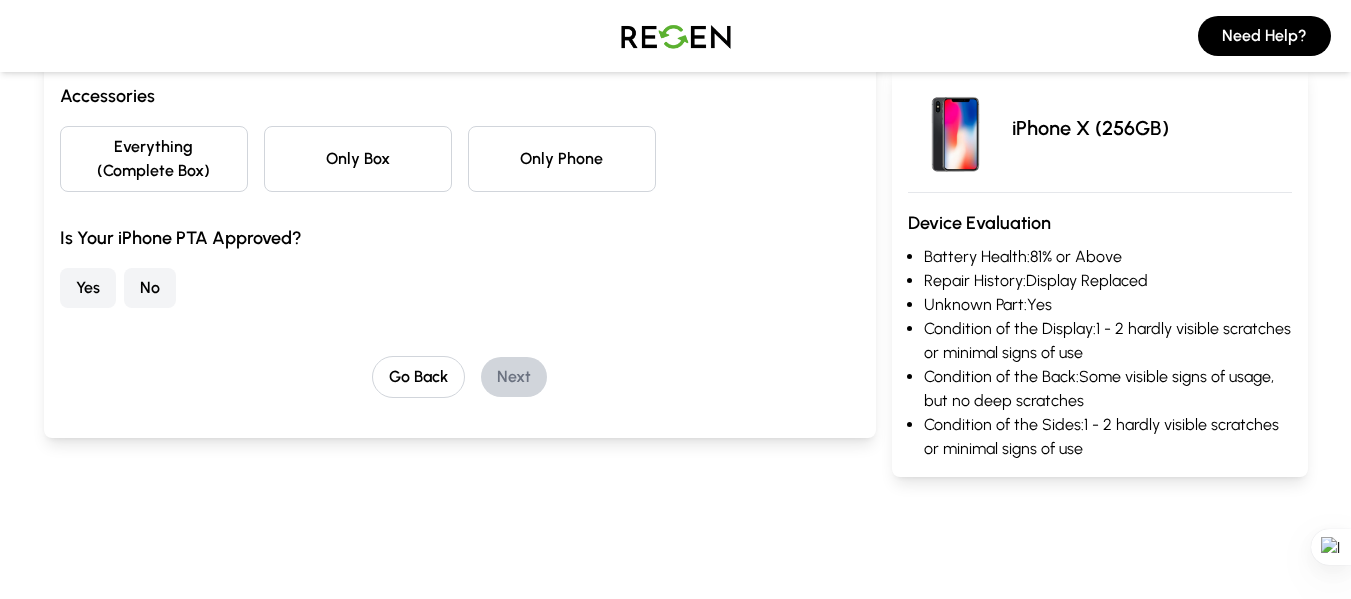 scroll, scrollTop: 0, scrollLeft: 0, axis: both 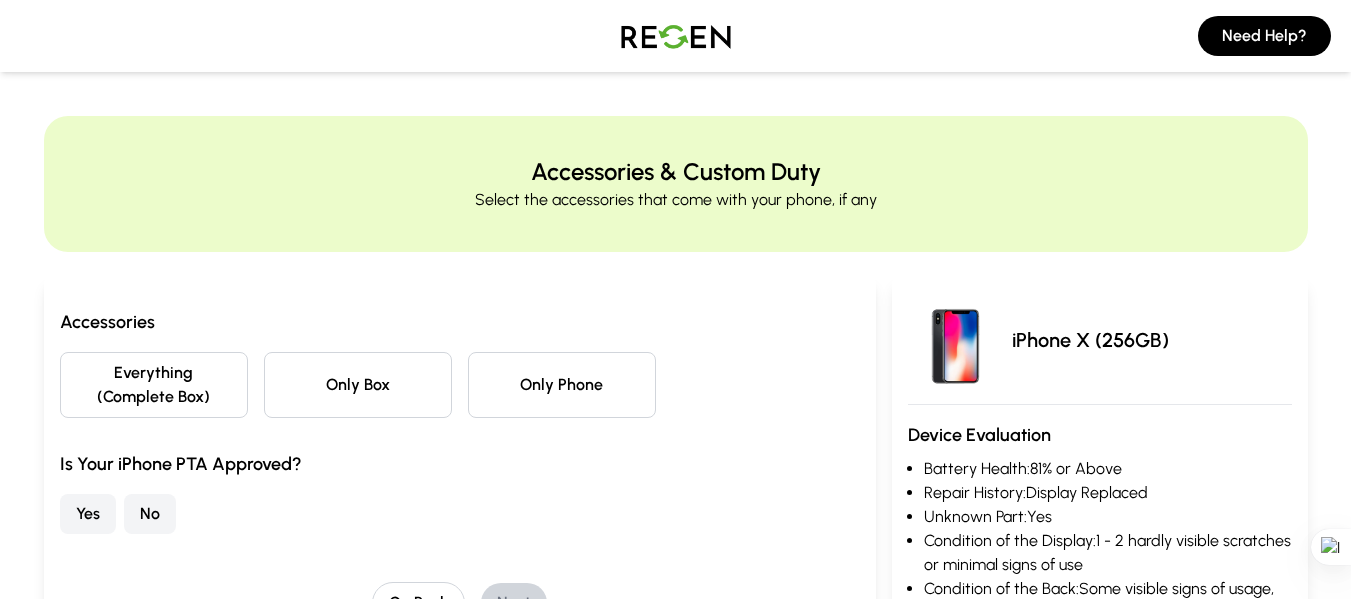 click on "Only Phone" at bounding box center [562, 385] 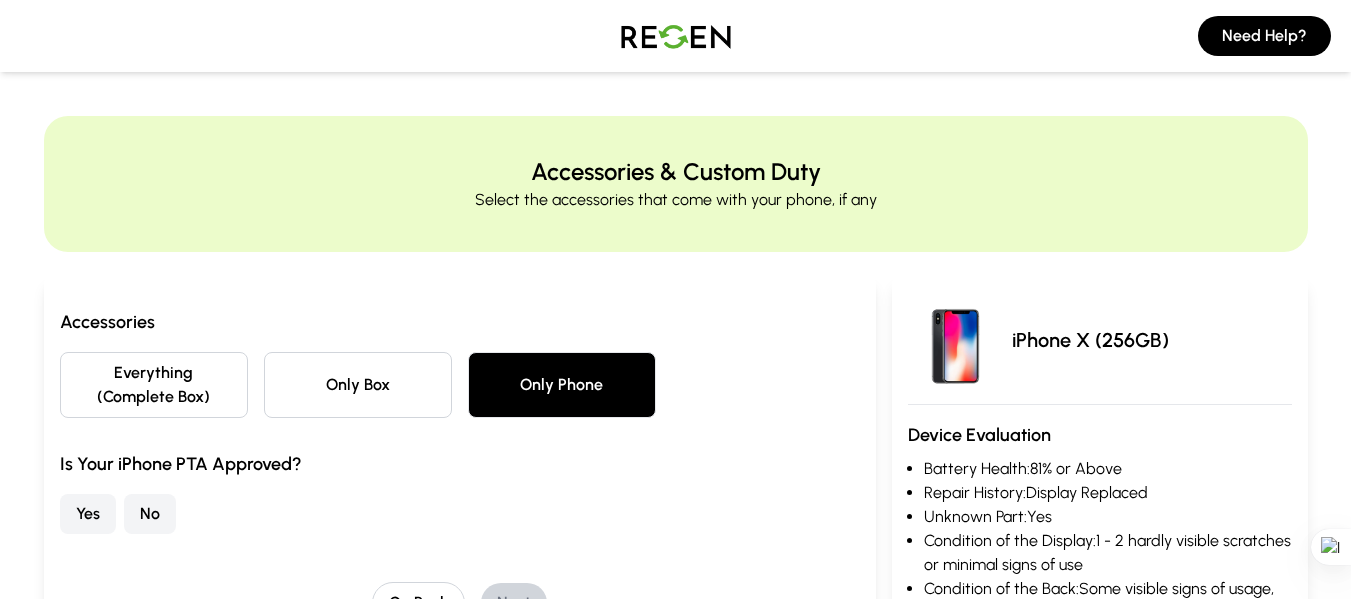 click on "Only Box" at bounding box center [358, 385] 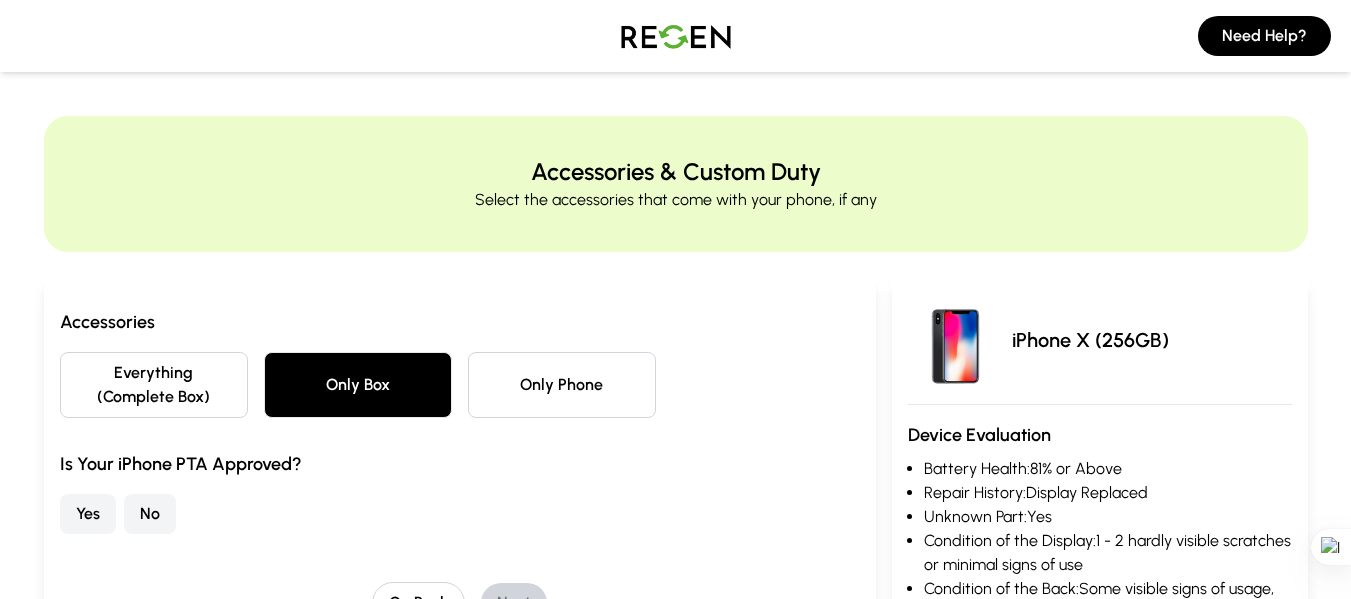 click on "Yes" at bounding box center [88, 514] 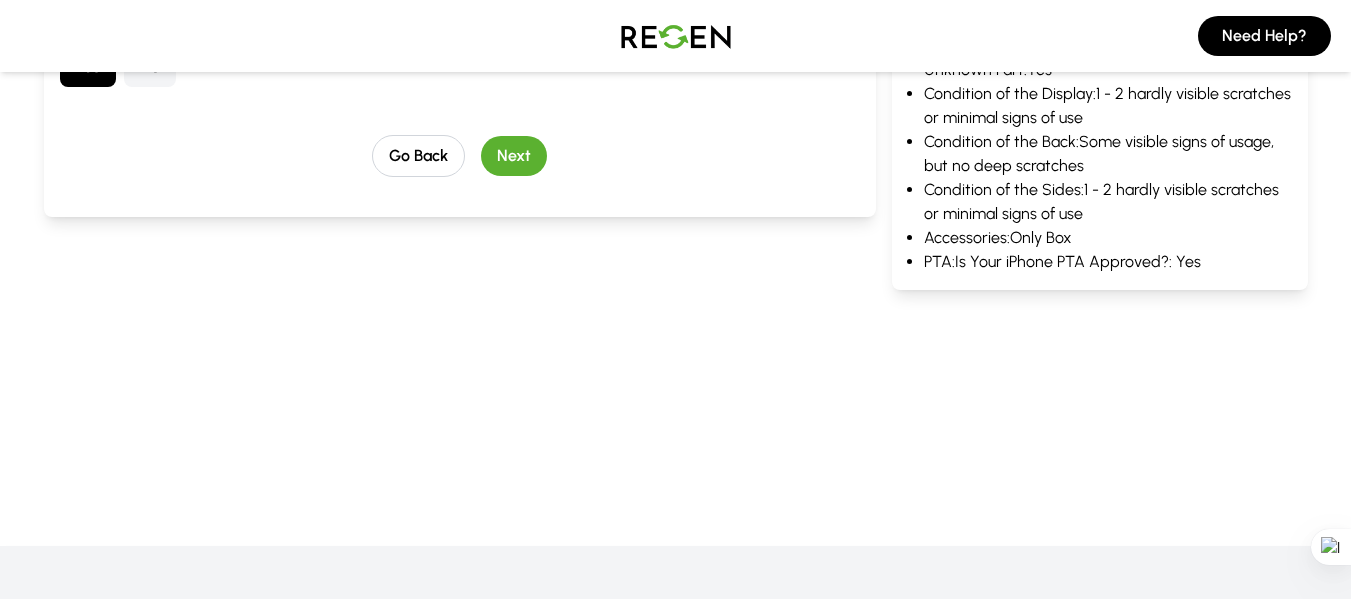 scroll, scrollTop: 308, scrollLeft: 0, axis: vertical 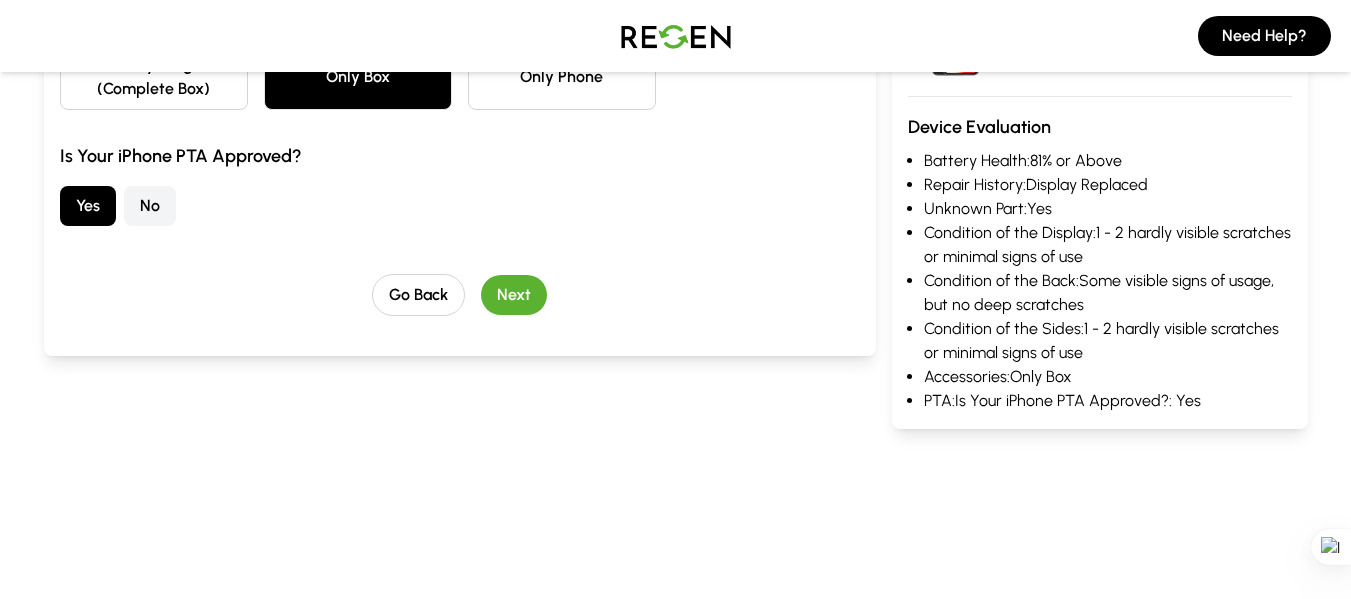click on "Next" at bounding box center [514, 295] 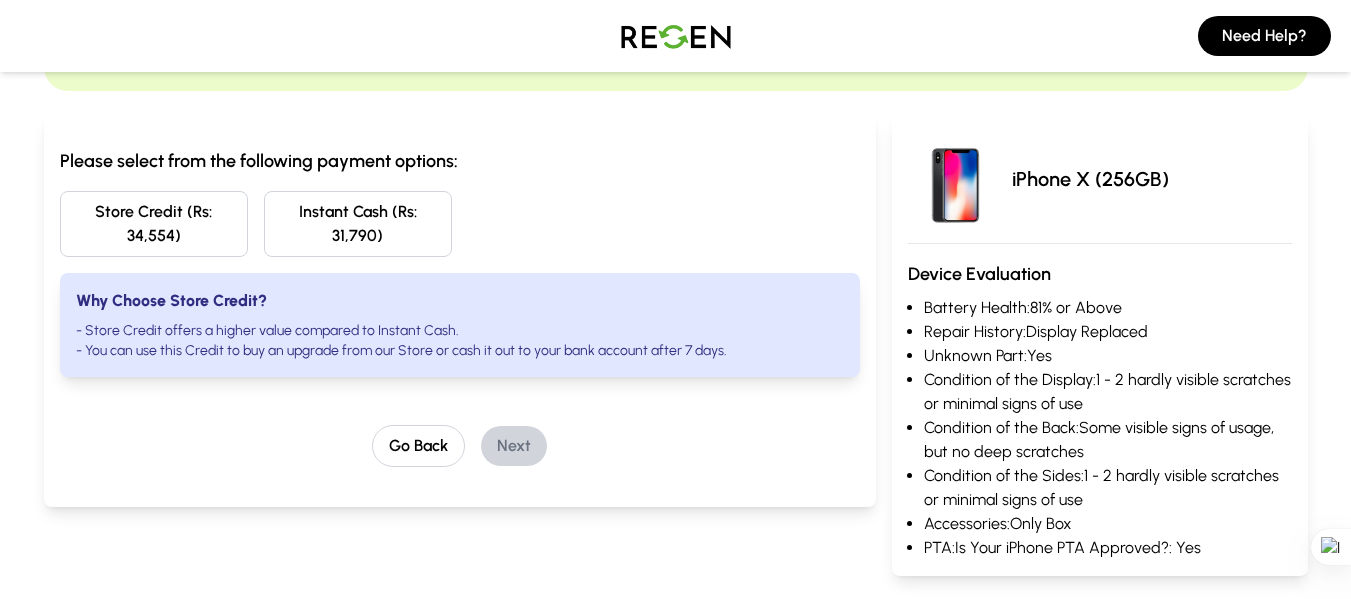 scroll, scrollTop: 158, scrollLeft: 0, axis: vertical 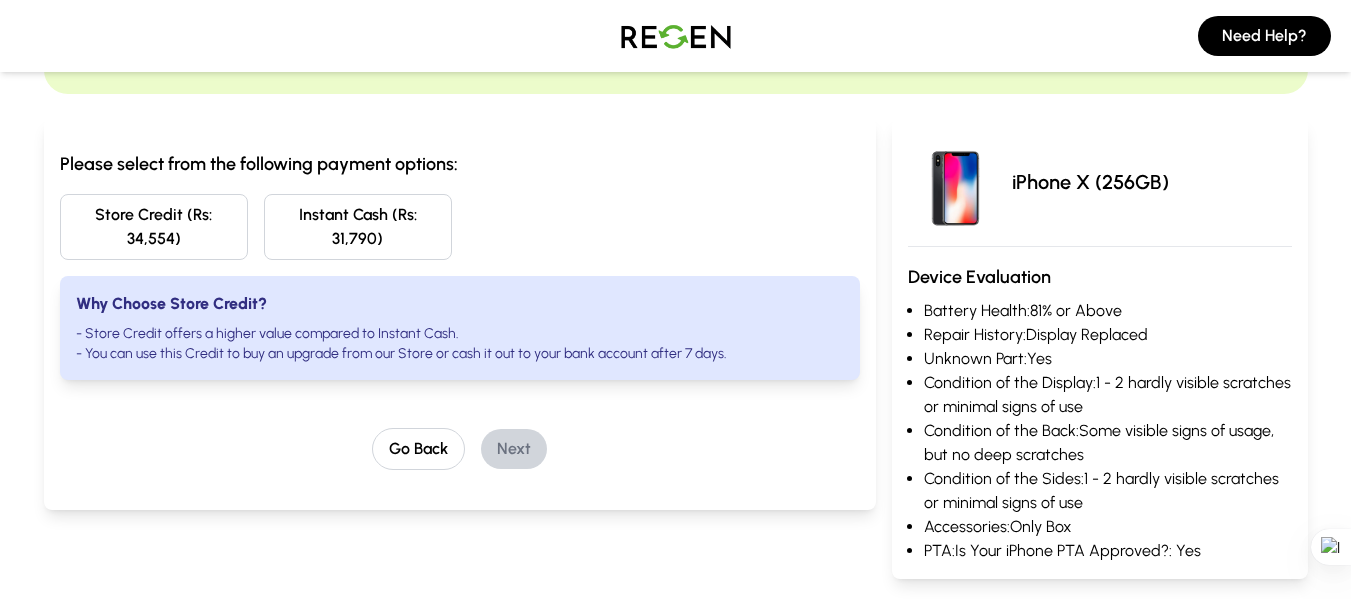 click on "Store Credit (Rs: 34,554)" at bounding box center [154, 227] 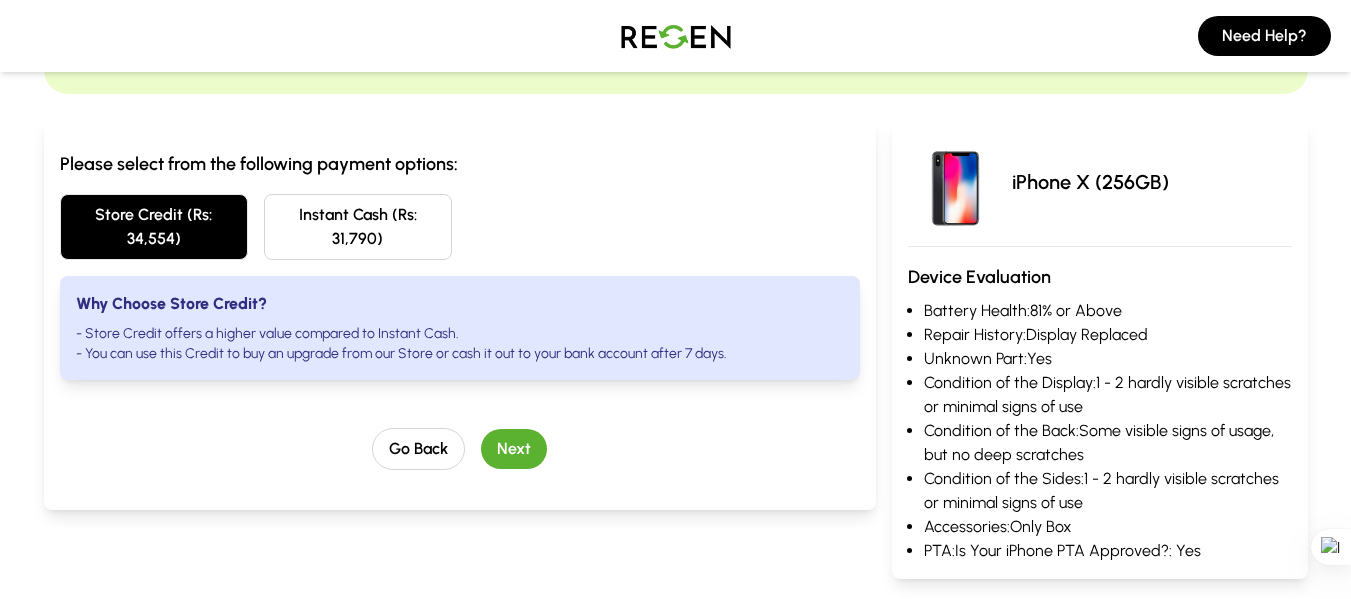 click on "Go Back Next" at bounding box center (460, 449) 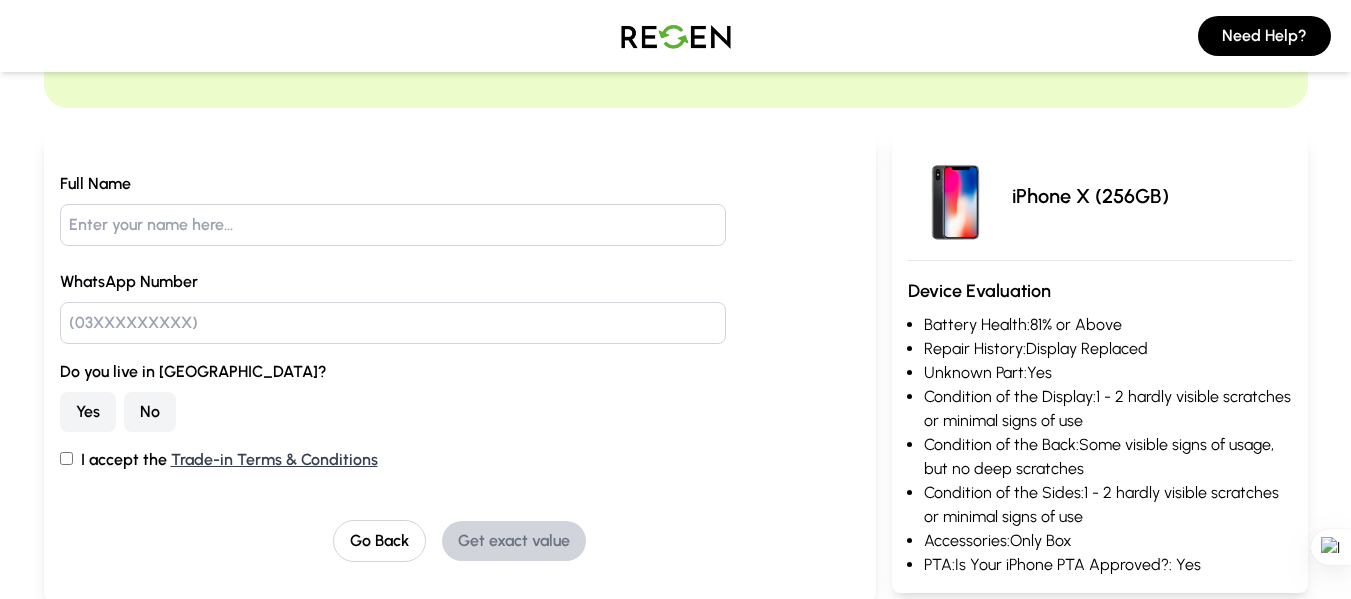 scroll, scrollTop: 147, scrollLeft: 0, axis: vertical 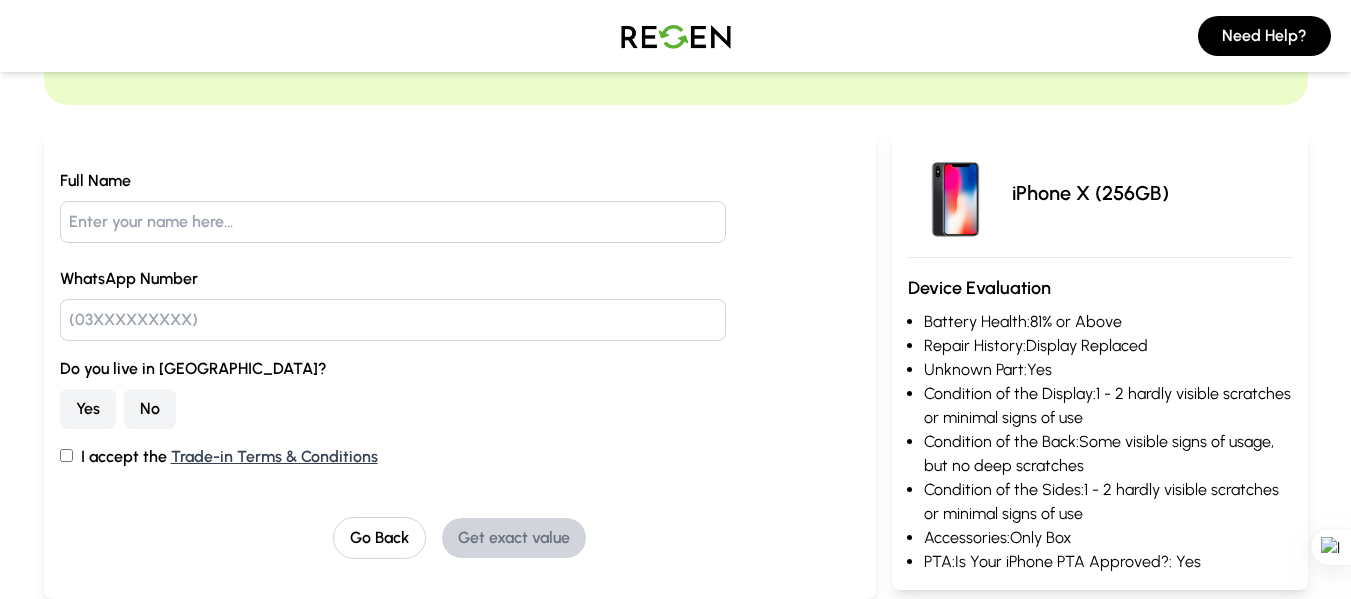 click on "No" at bounding box center (150, 409) 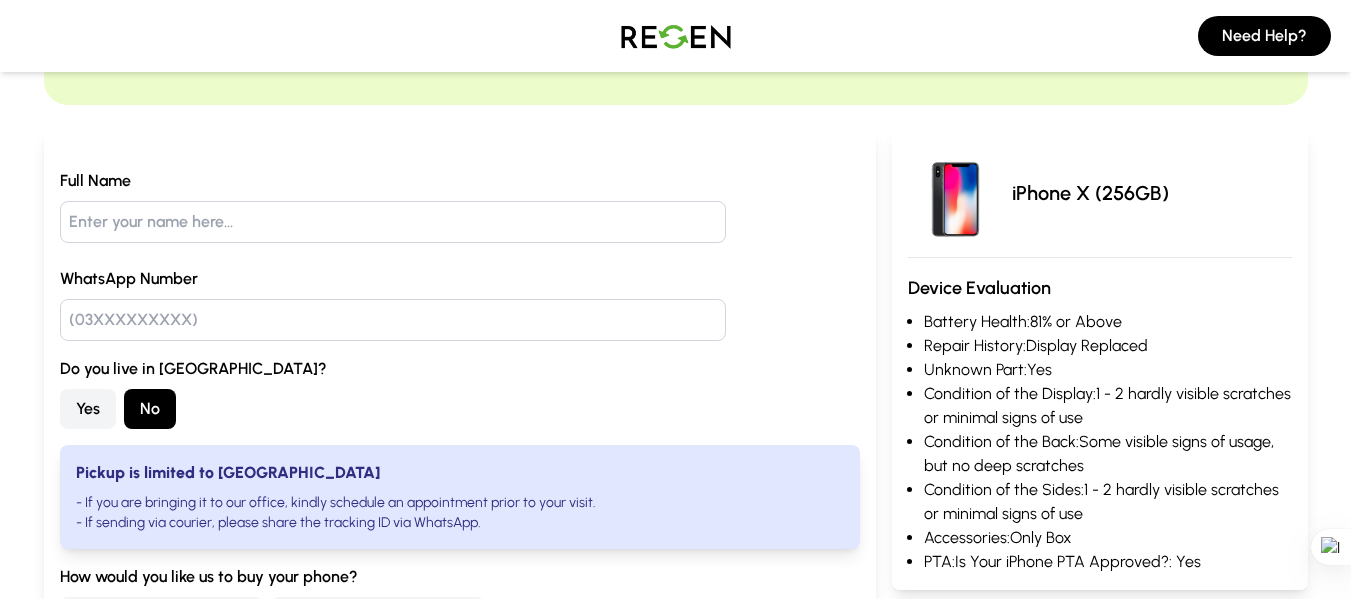 click at bounding box center [393, 222] 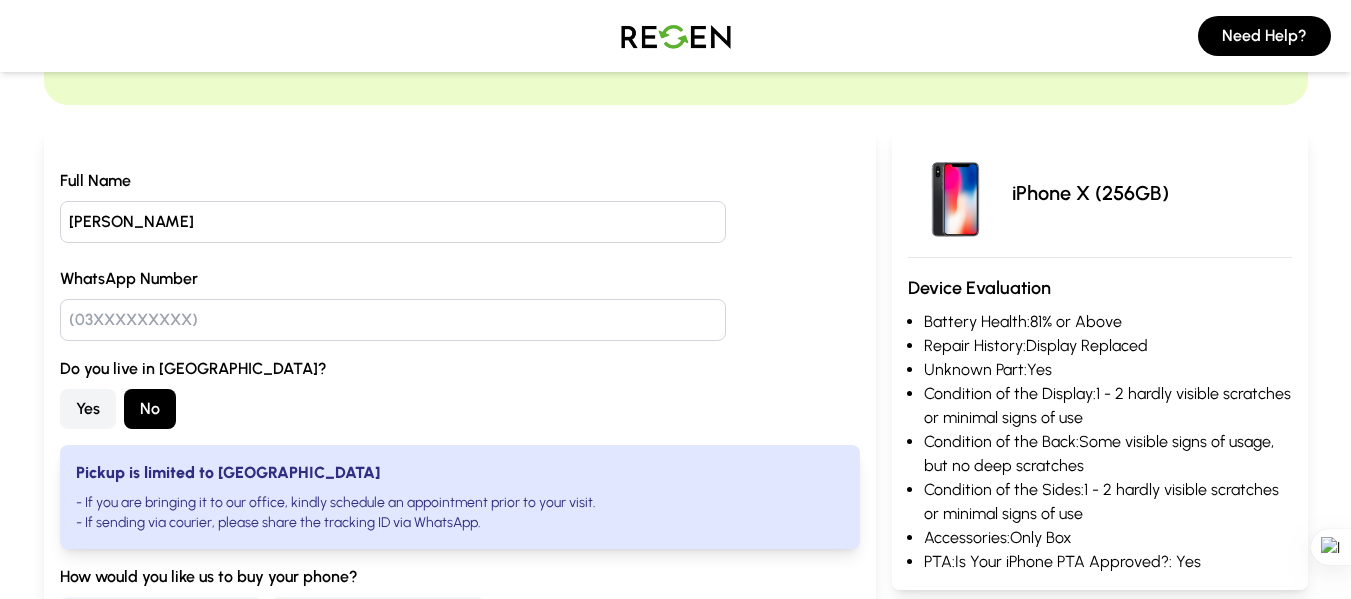 type on "[PERSON_NAME]" 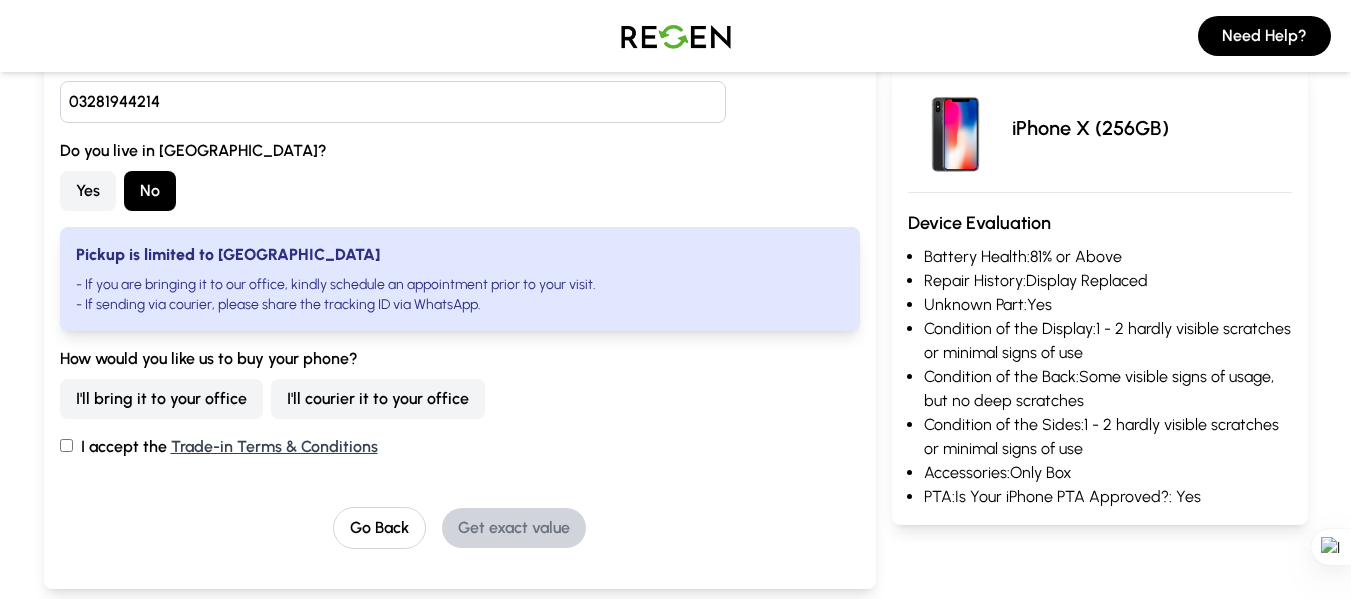 scroll, scrollTop: 372, scrollLeft: 0, axis: vertical 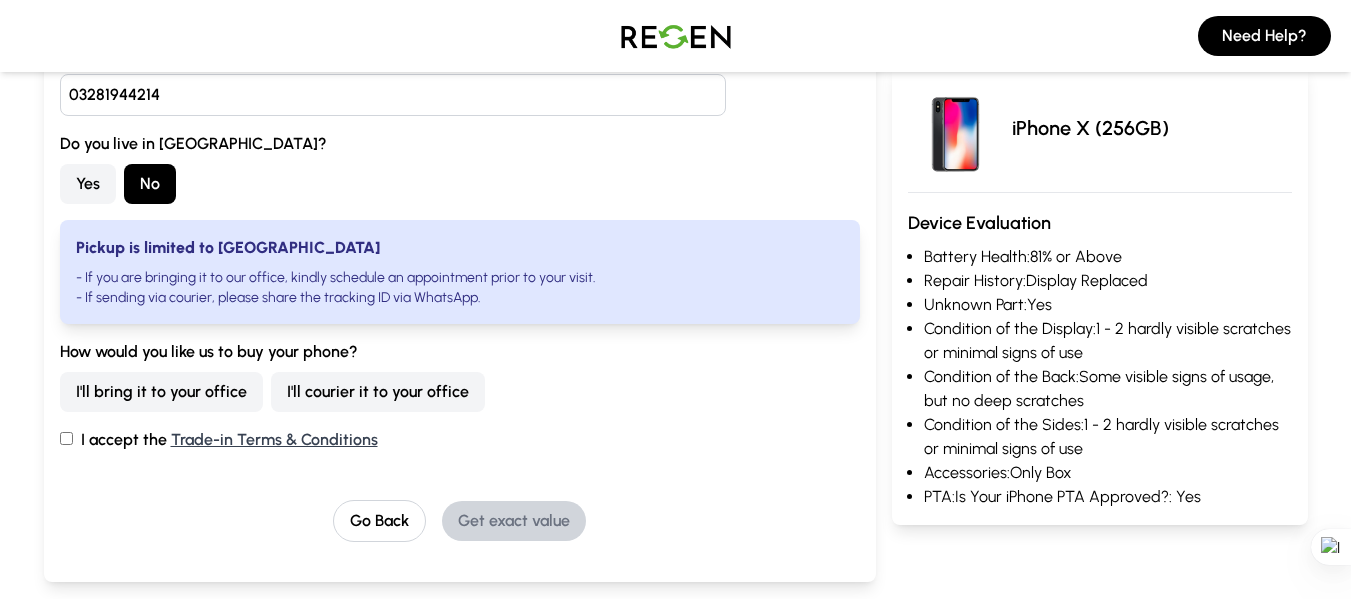 type on "03281944214" 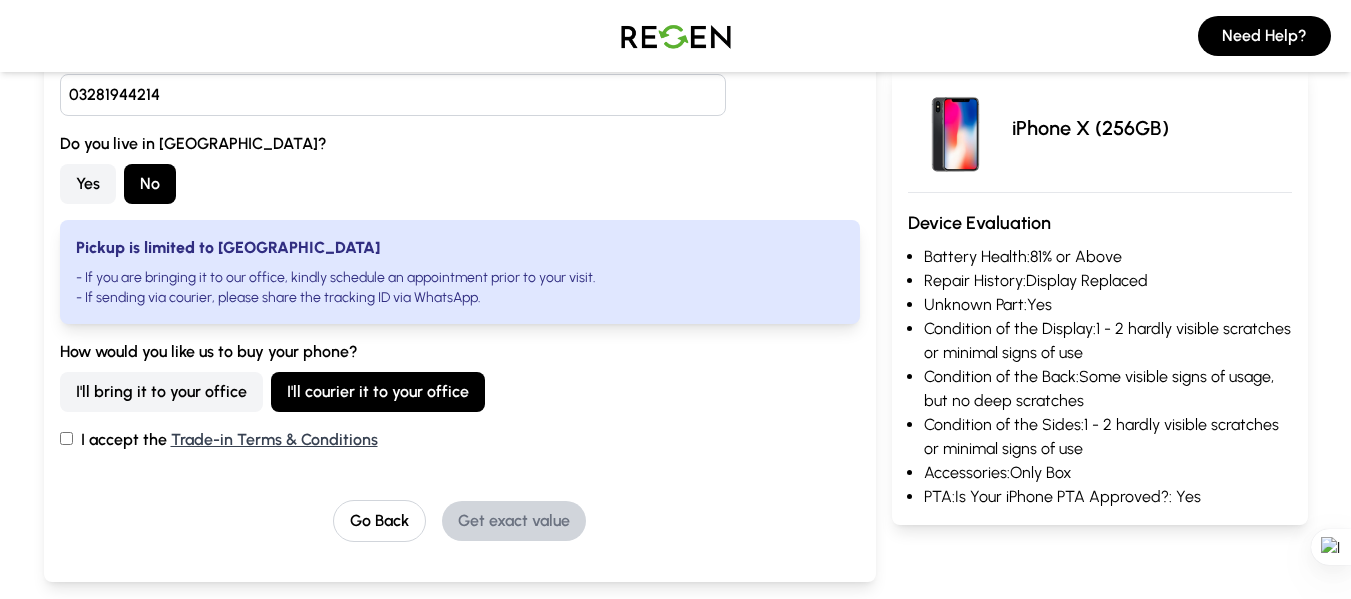 click on "I accept the   Trade-in Terms & Conditions" at bounding box center (460, 440) 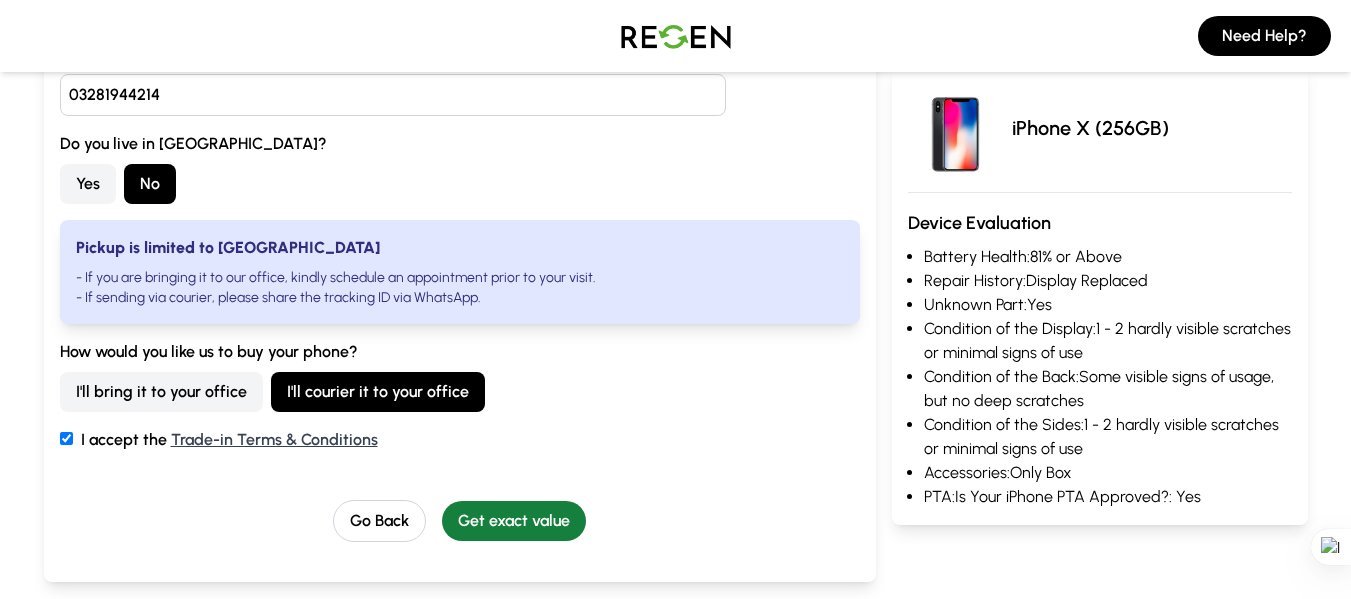 click on "Get exact value" at bounding box center (514, 521) 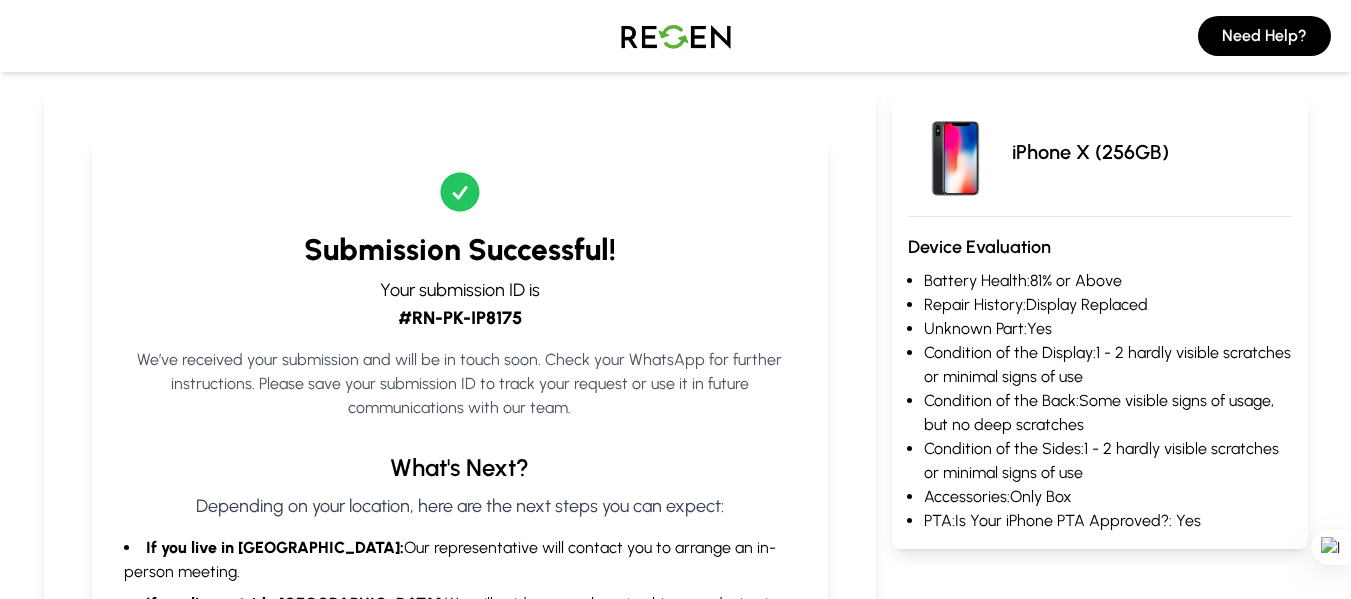 scroll, scrollTop: 193, scrollLeft: 0, axis: vertical 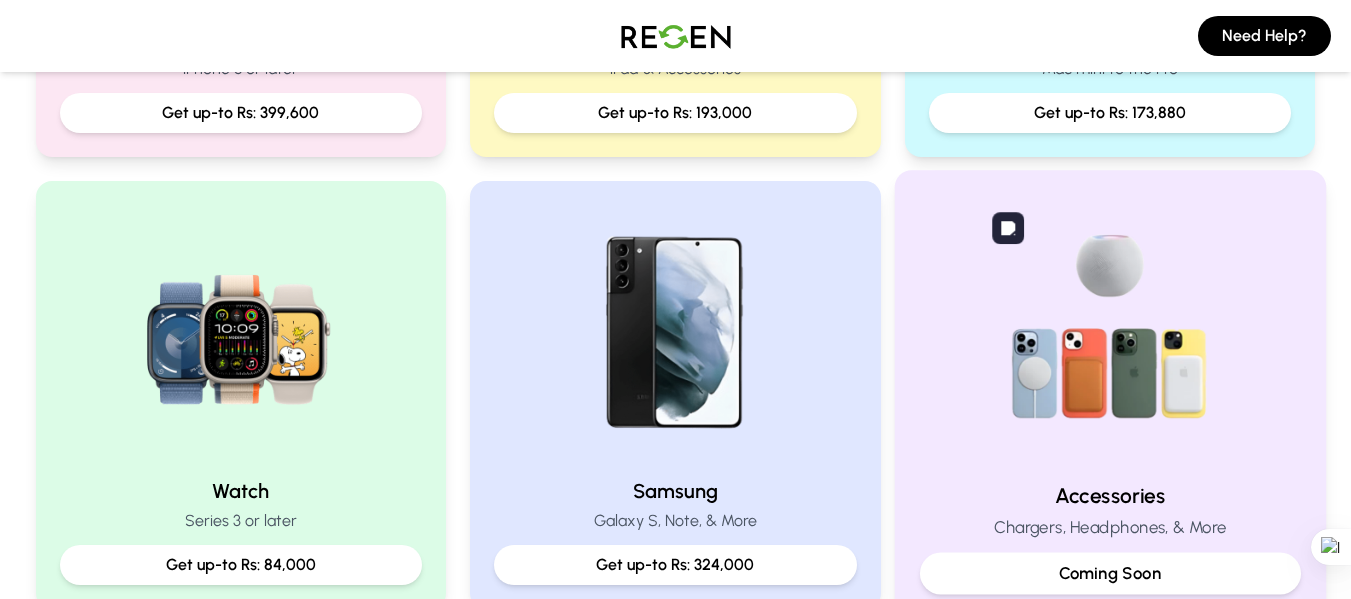 click at bounding box center [1110, 330] 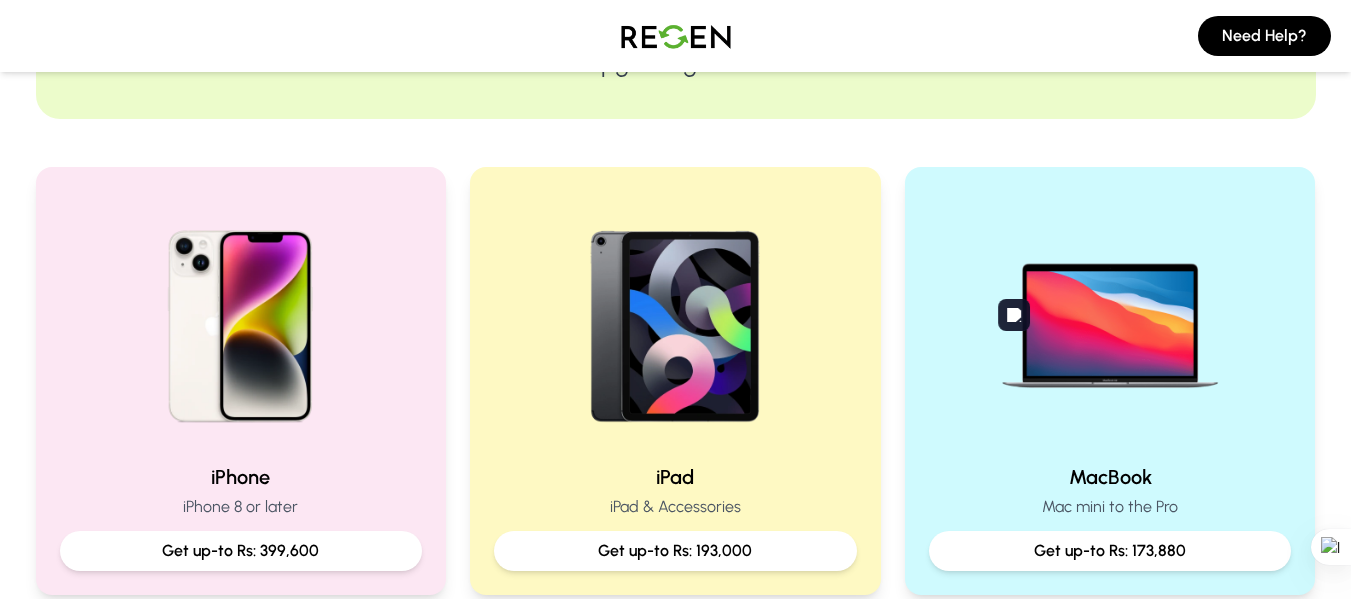 scroll, scrollTop: 0, scrollLeft: 0, axis: both 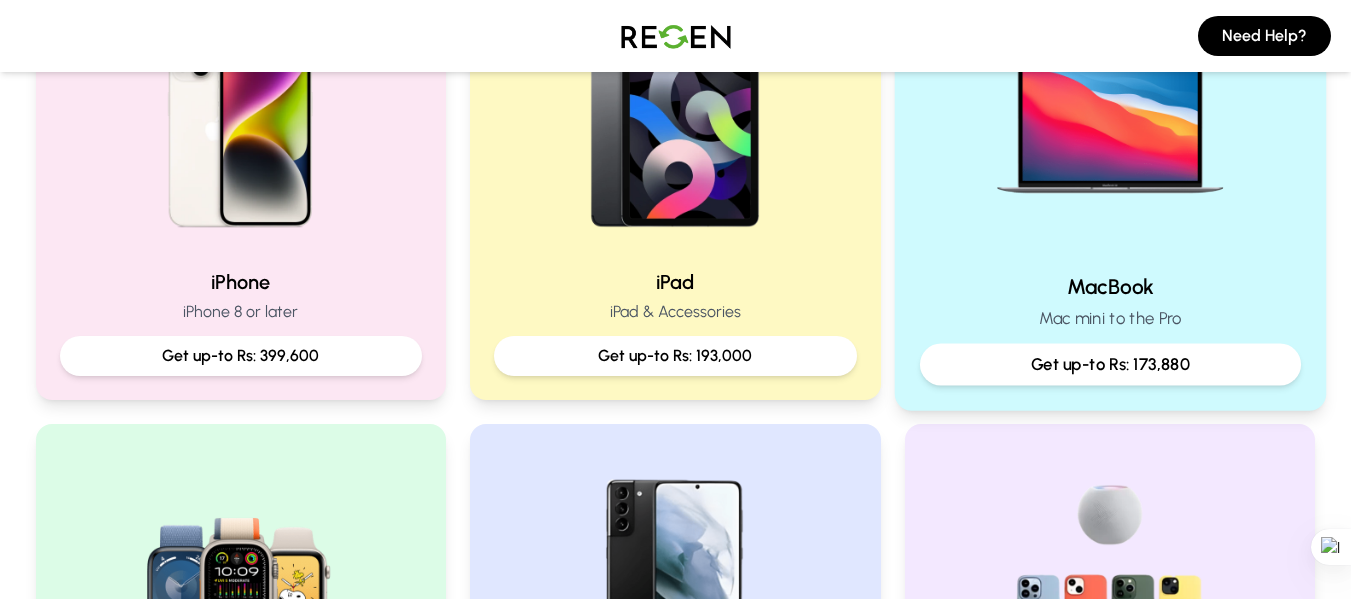 click on "MacBook" at bounding box center (1110, 286) 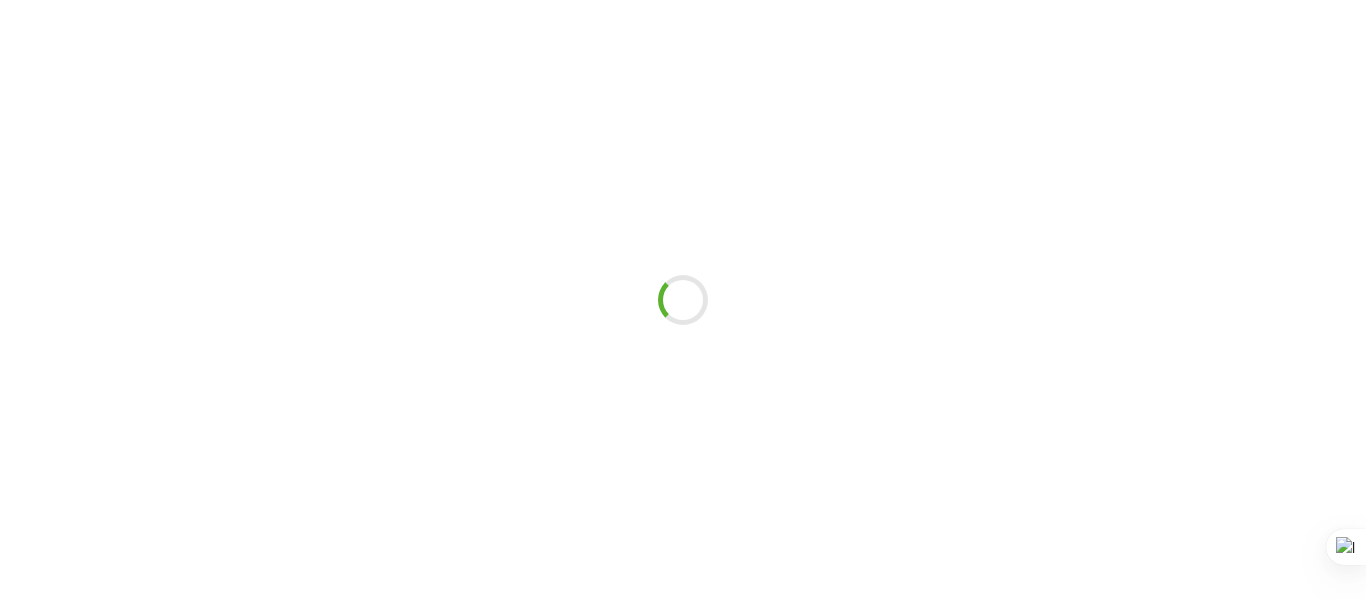 drag, startPoint x: 1085, startPoint y: 294, endPoint x: 901, endPoint y: -19, distance: 363.07712 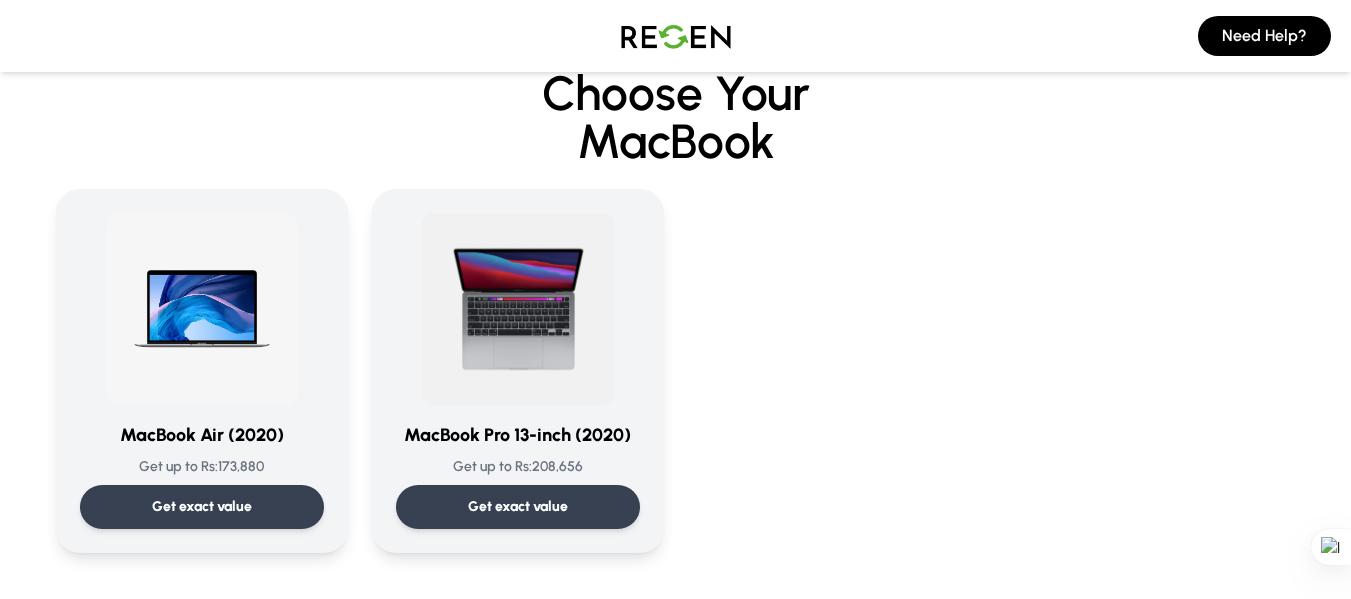 scroll, scrollTop: 35, scrollLeft: 0, axis: vertical 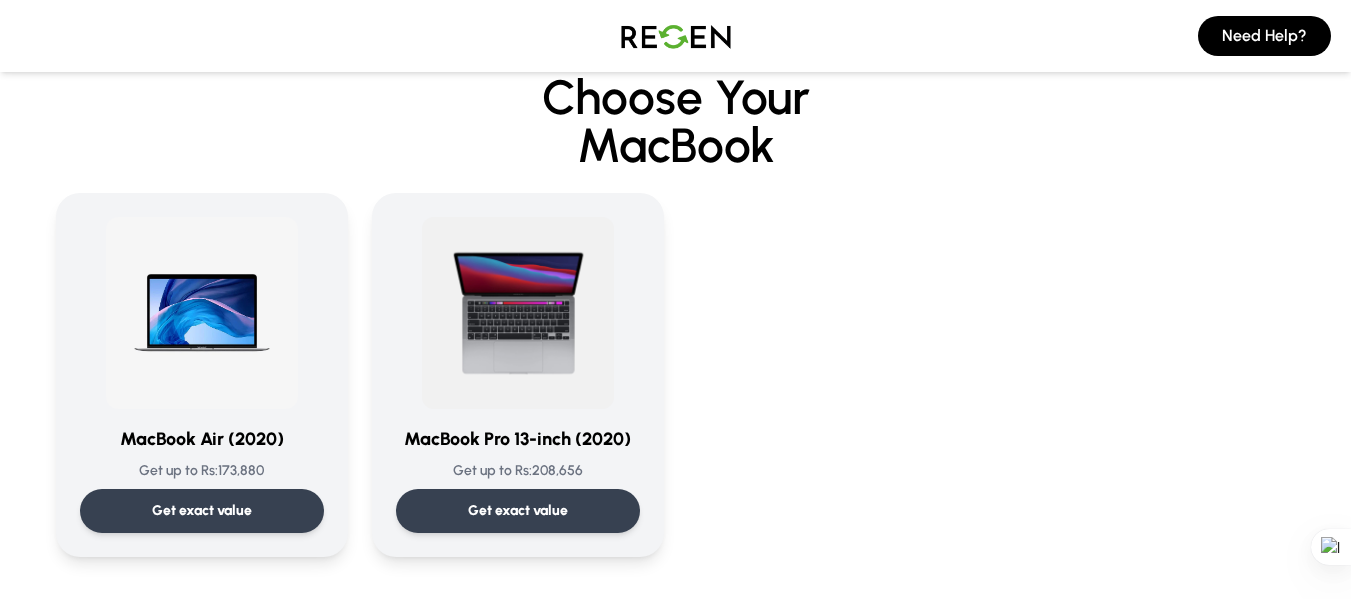 click on "Choose Your MacBook MacBook Air (2020) Get up to Rs:  173,880 Get exact value MacBook Air (2020) Get up to Rs:  173,880 Get exact value MacBook Pro 13-inch (2020) Get up to Rs:  208,656 Get exact value MacBook Pro 13-inch (2020) Get up to Rs:  208,656 Get exact value" at bounding box center [675, 339] 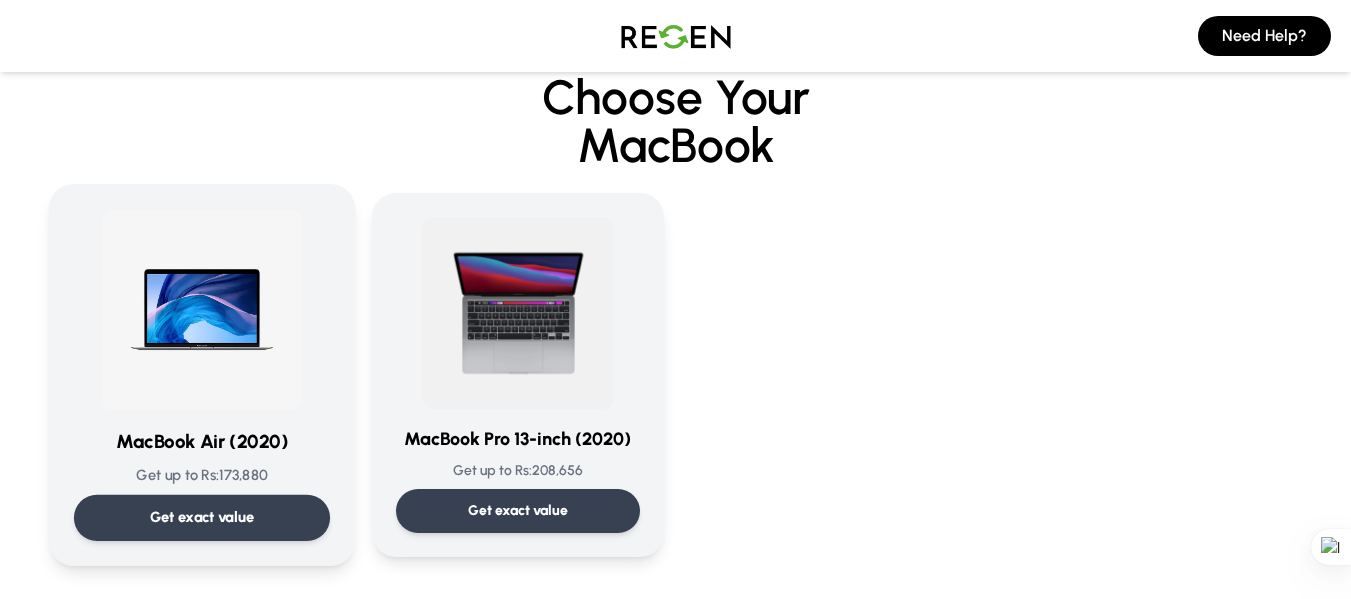 click at bounding box center [201, 310] 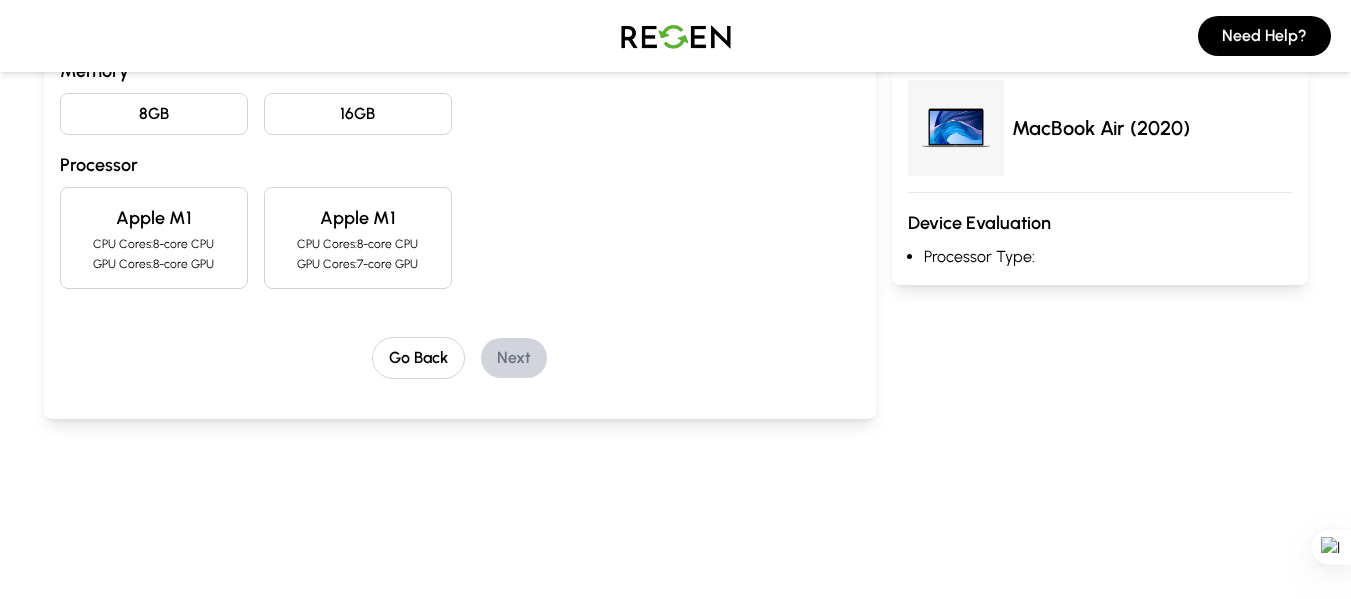 scroll, scrollTop: 0, scrollLeft: 0, axis: both 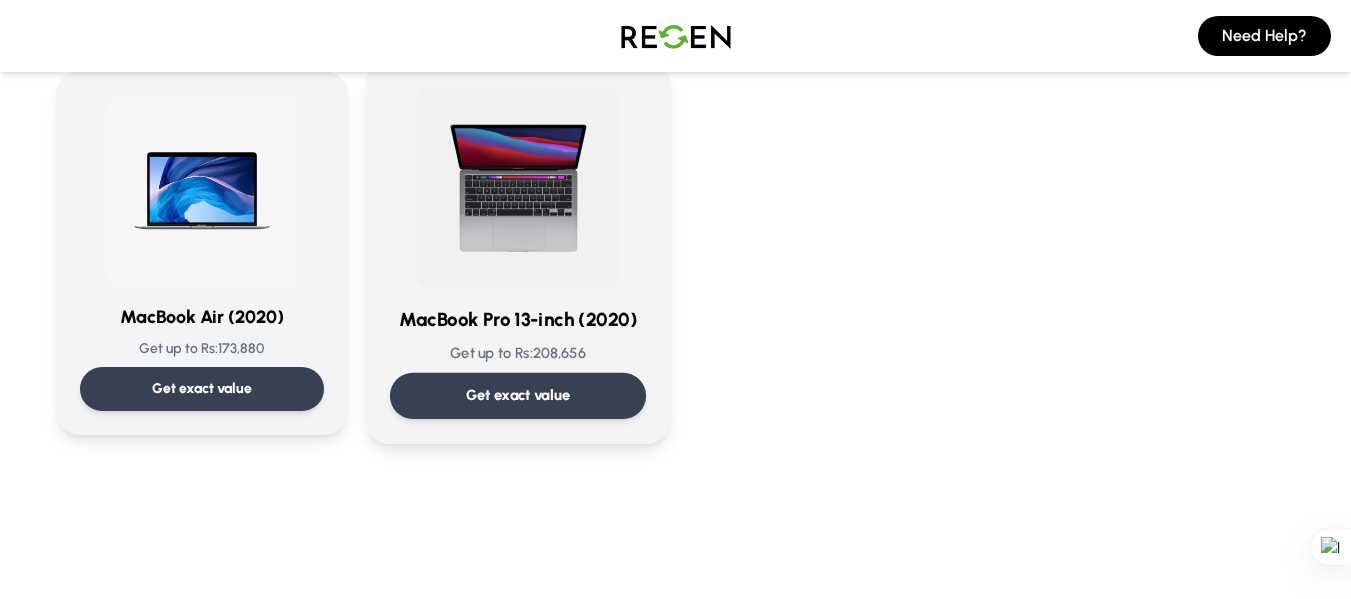 click on "MacBook Pro 13-inch (2020) Get up to Rs:  208,656 Get exact value MacBook Pro 13-inch (2020) Get up to Rs:  208,656 Get exact value" at bounding box center (517, 253) 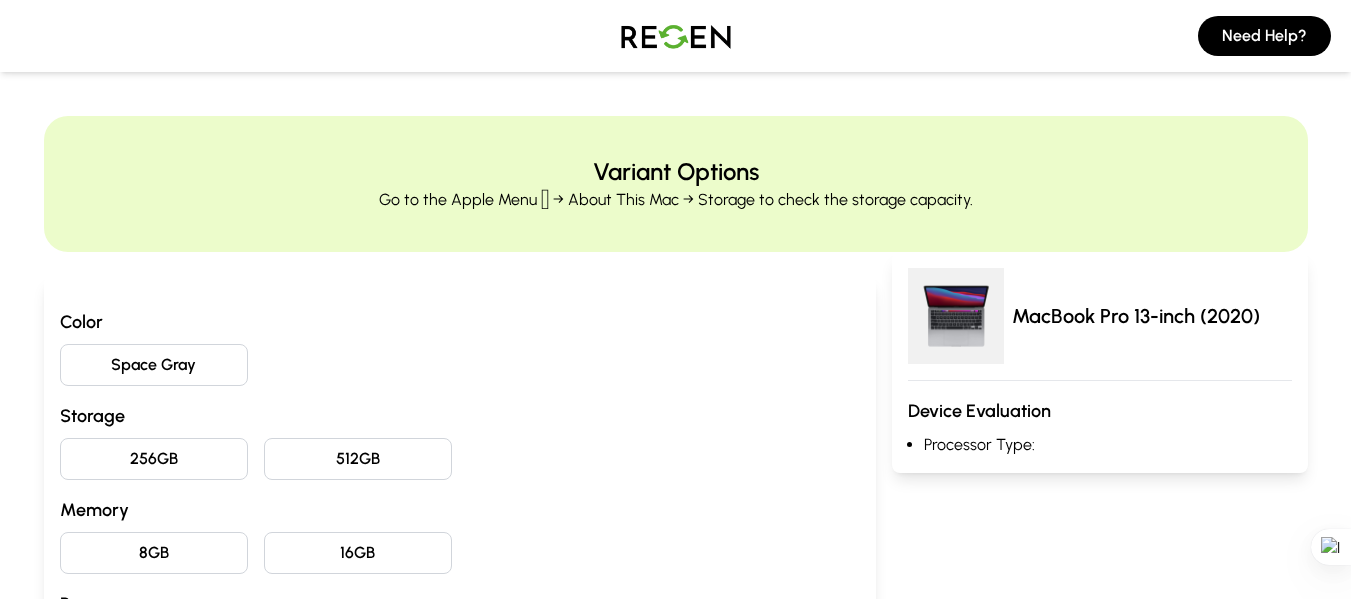 click on "512GB" at bounding box center (358, 459) 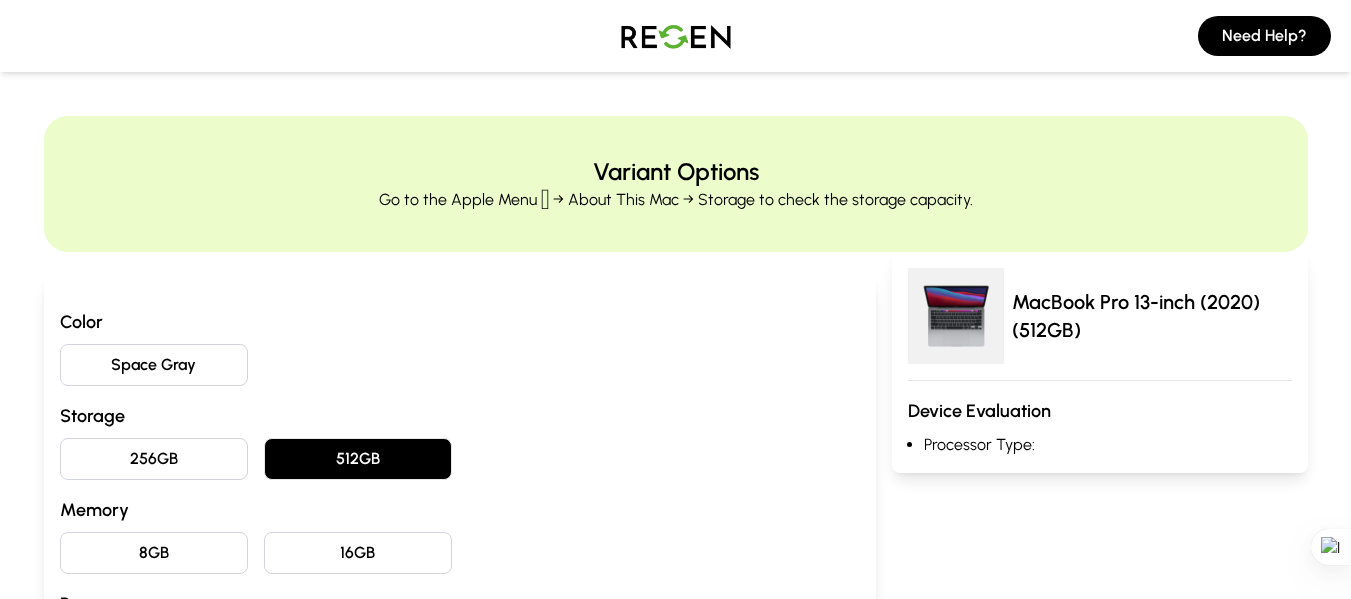 click on "16GB" at bounding box center (358, 553) 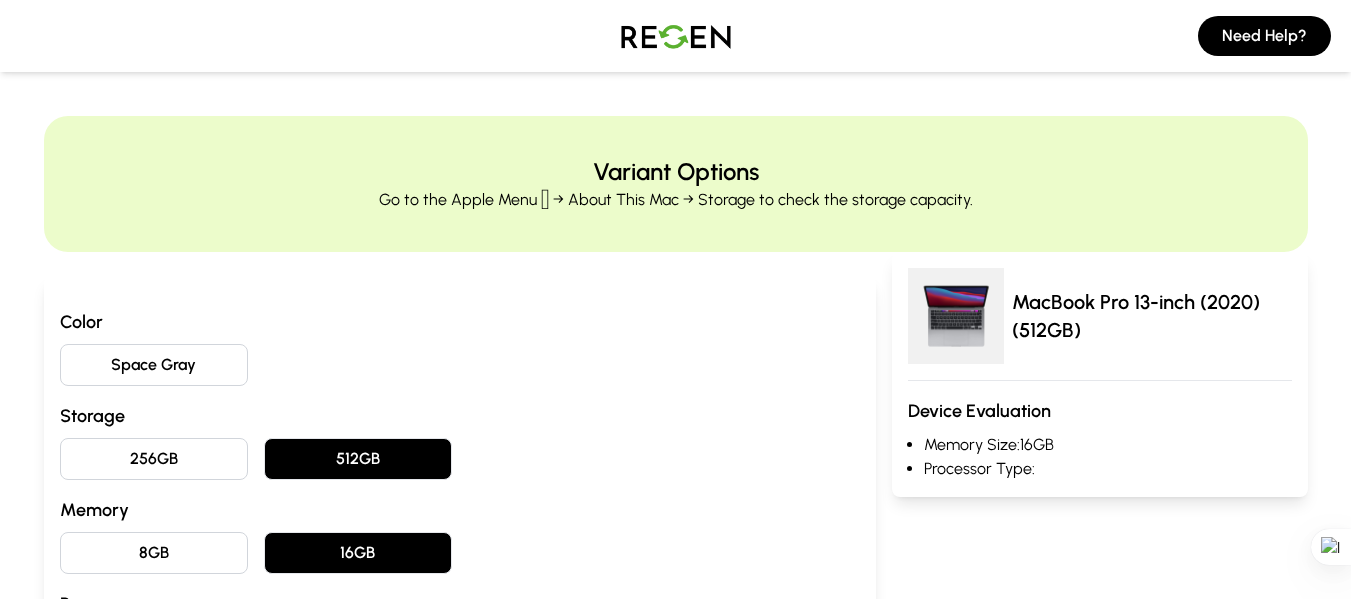 click on "Variant Options Go to the Apple Menu  → About This Mac → Storage to check the storage capacity. Color Space Gray Storage 256GB 512GB Memory 8GB 16GB Processor Apple M1 CPU Cores:  8-core CPU GPU Cores:  8-core GPU Go Back Next MacBook Pro 13-inch (2020)    (512GB) Device Evaluation Memory Size:  16GB Processor Type:" at bounding box center [676, 511] 